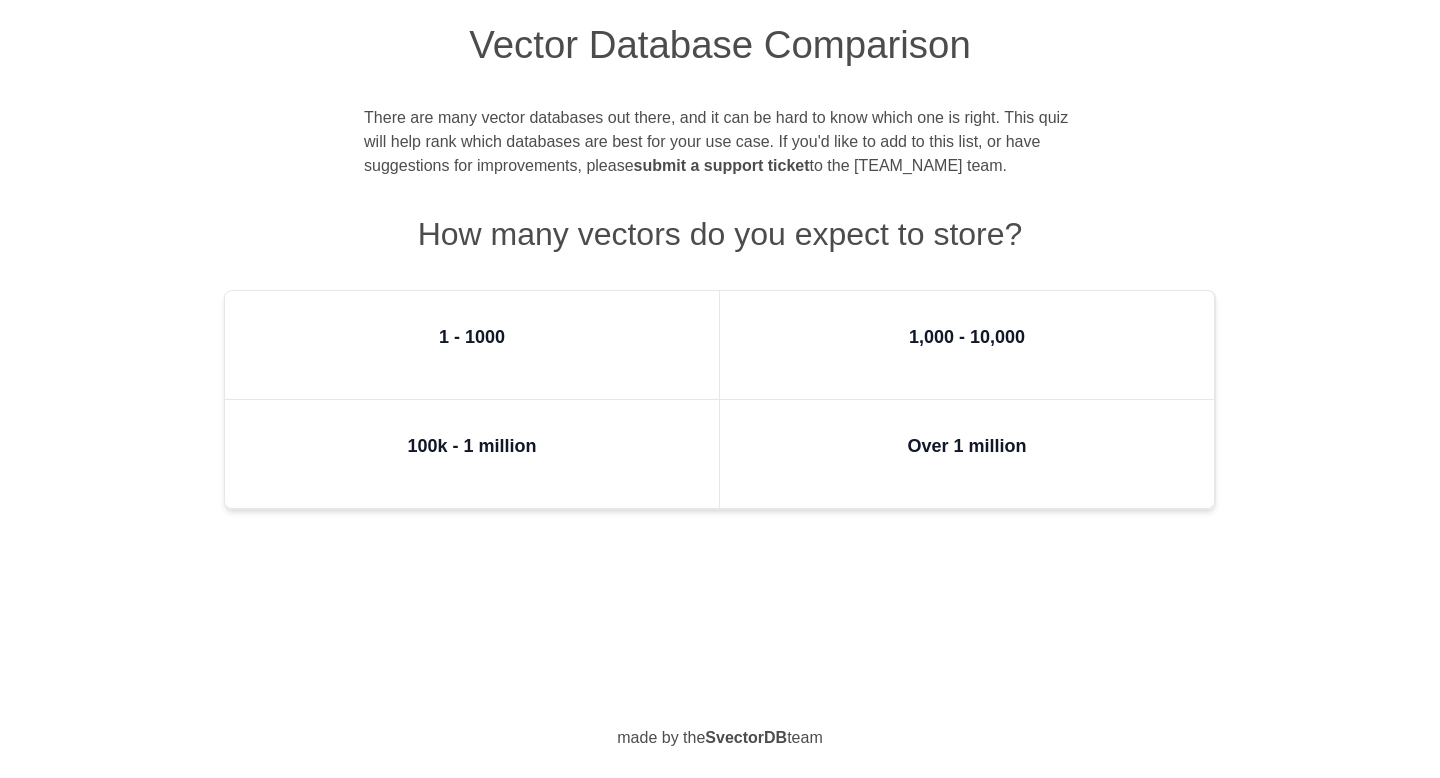 scroll, scrollTop: 0, scrollLeft: 0, axis: both 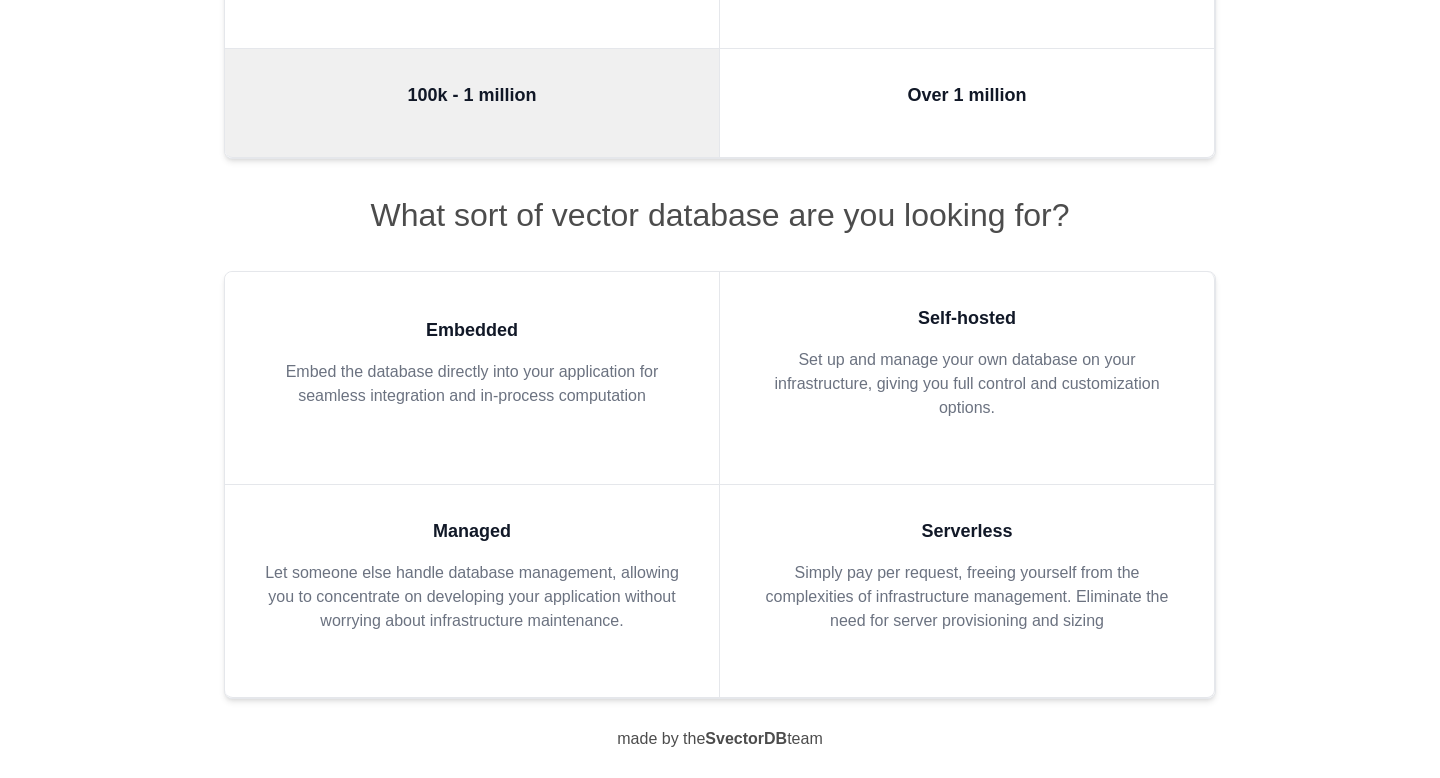 click on "Embed the database directly into your application for seamless integration and in-process computation" at bounding box center (472, 384) 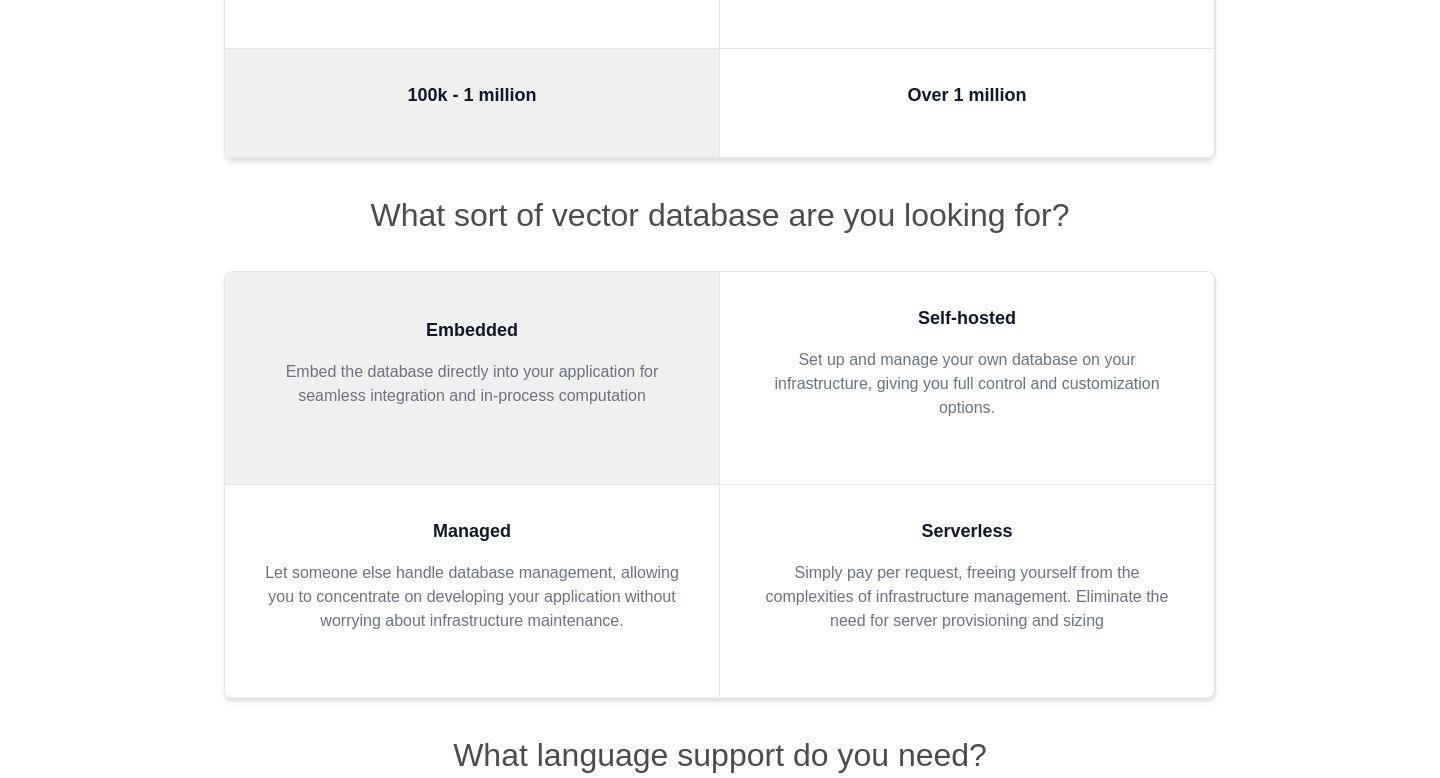 click on "Embedded   Embed the database directly into your application for seamless integration and in-process computation" at bounding box center (472, 370) 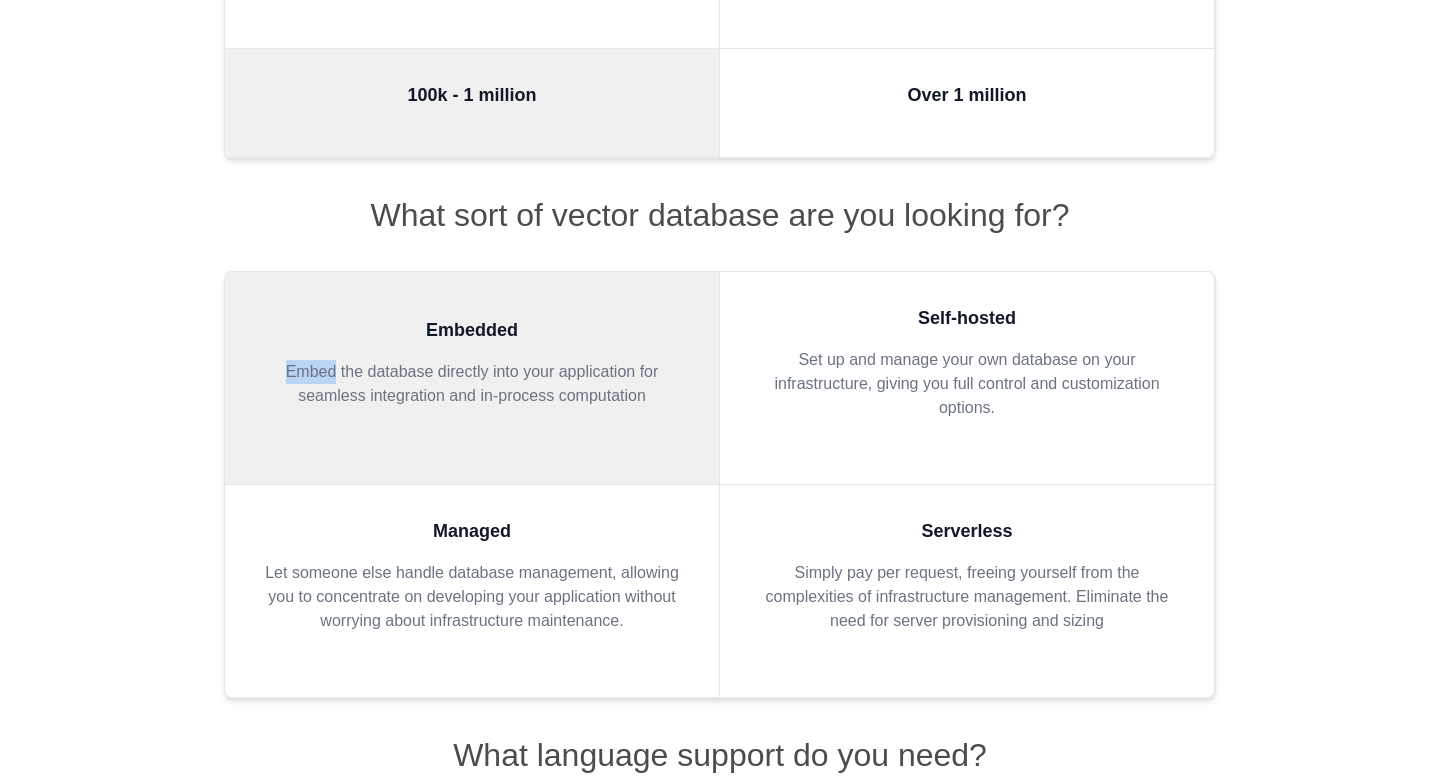 click on "Embedded   Embed the database directly into your application for seamless integration and in-process computation" at bounding box center [472, 370] 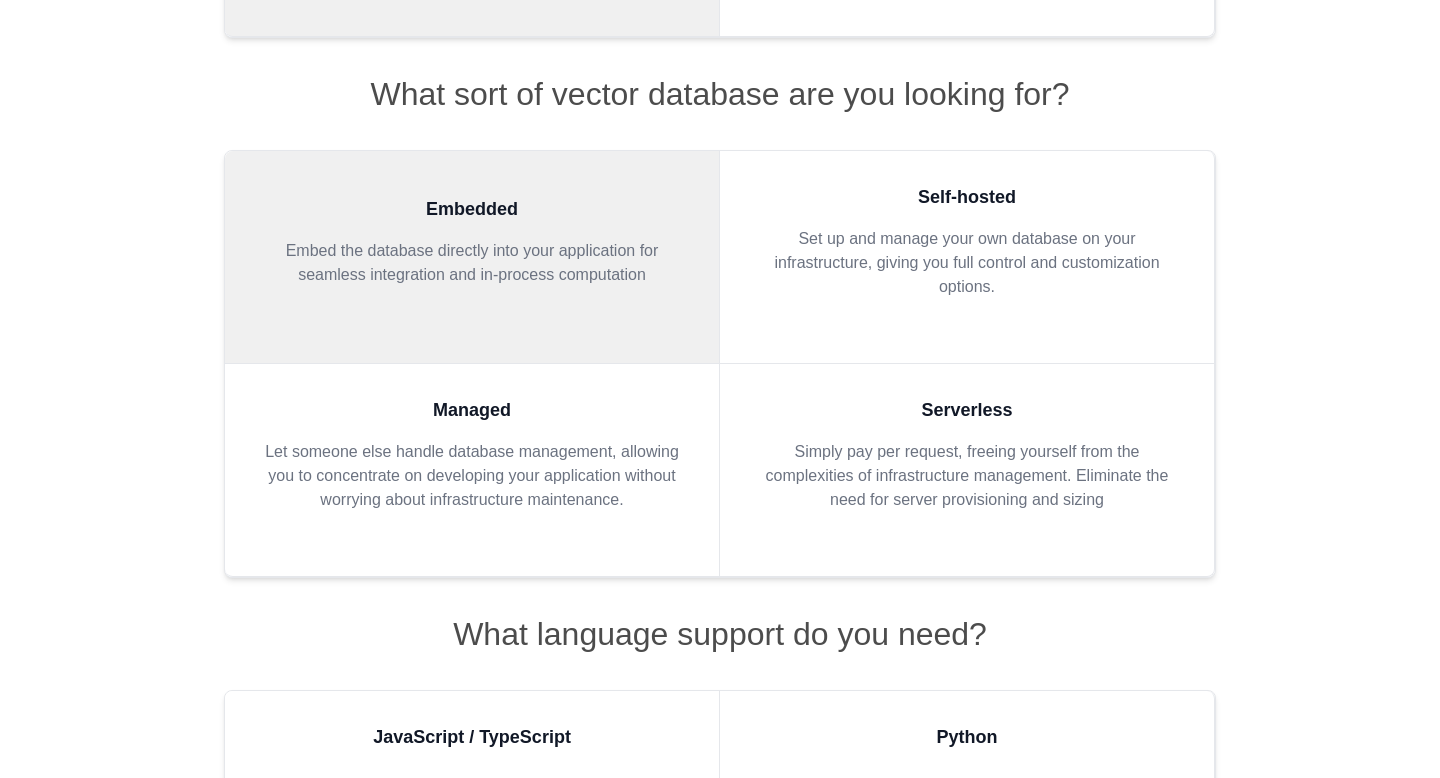 scroll, scrollTop: 574, scrollLeft: 0, axis: vertical 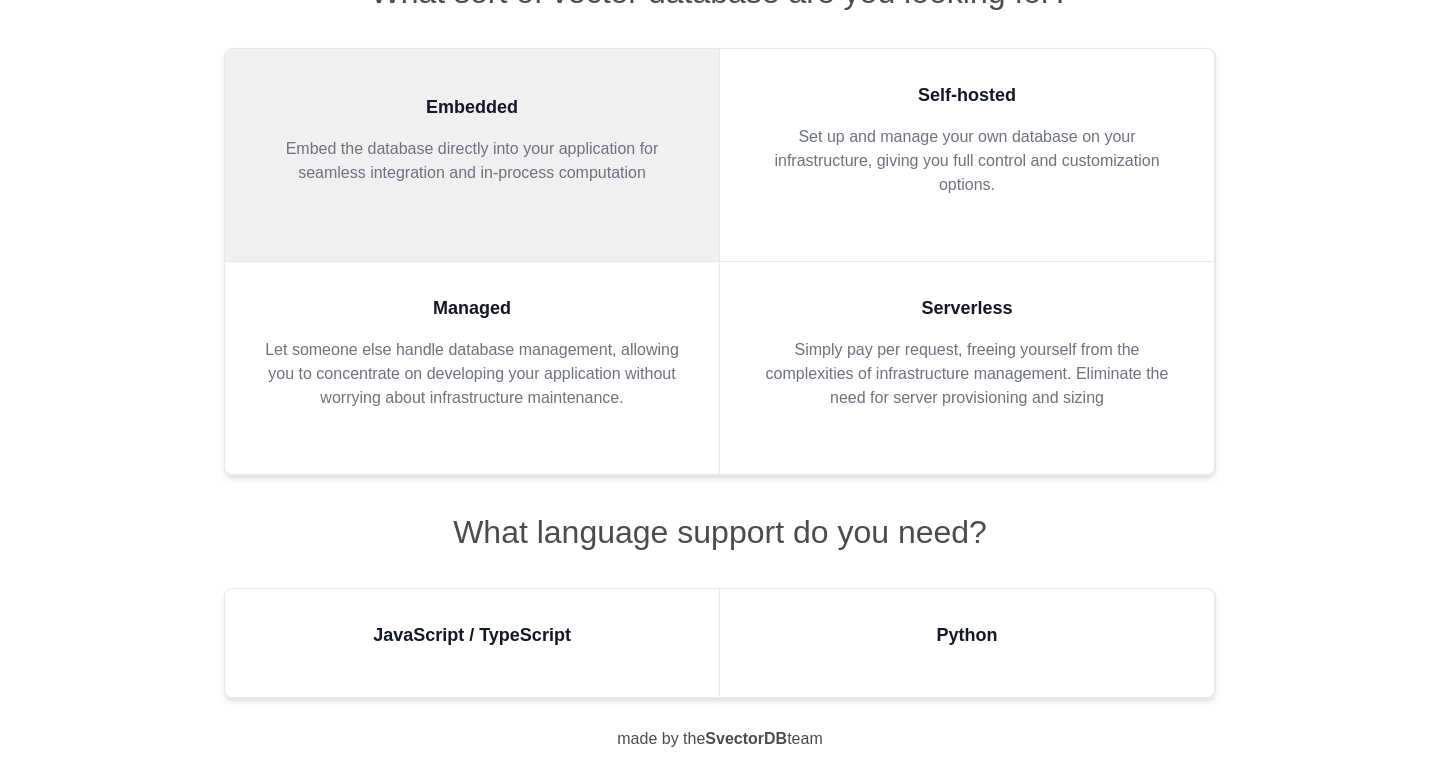 click on "JavaScript / TypeScript" at bounding box center (472, 635) 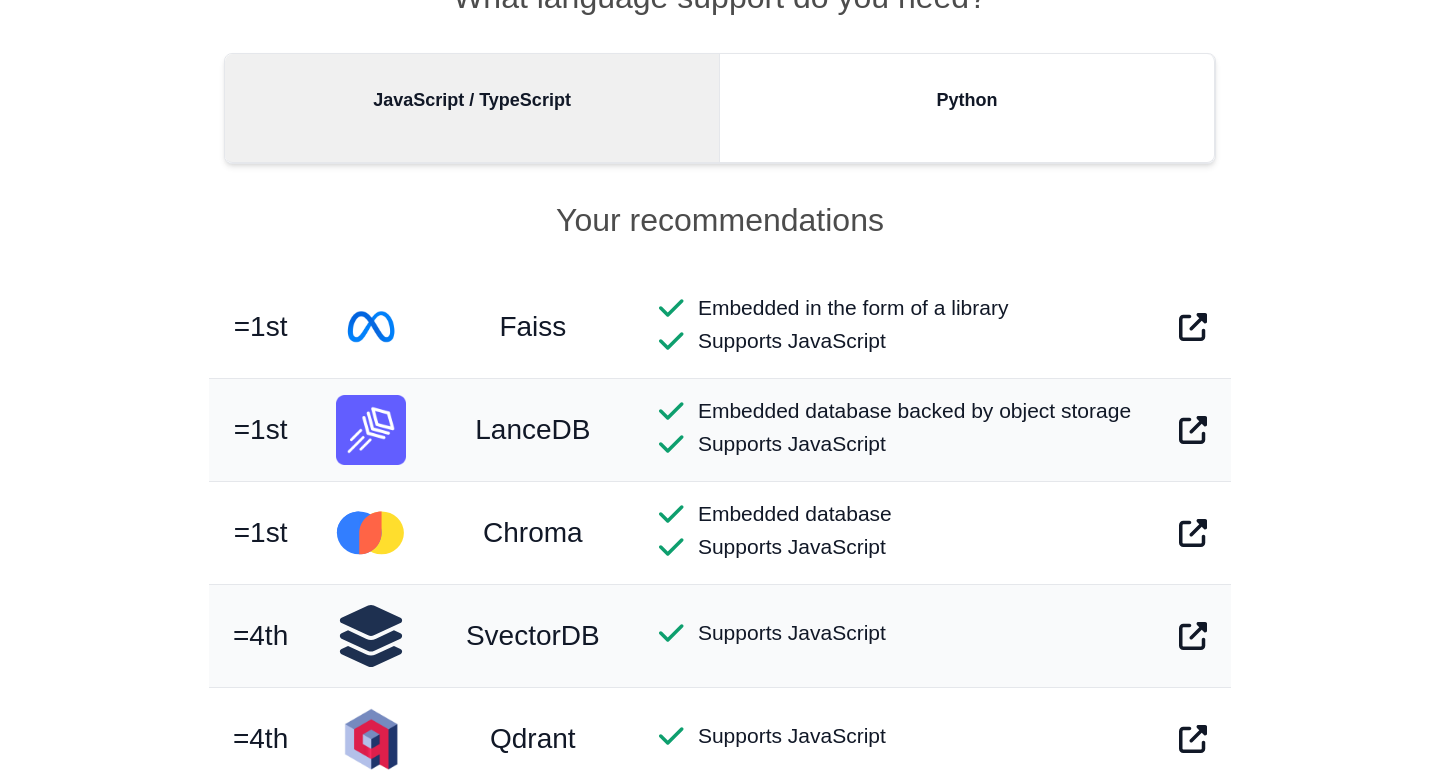 scroll, scrollTop: 1108, scrollLeft: 0, axis: vertical 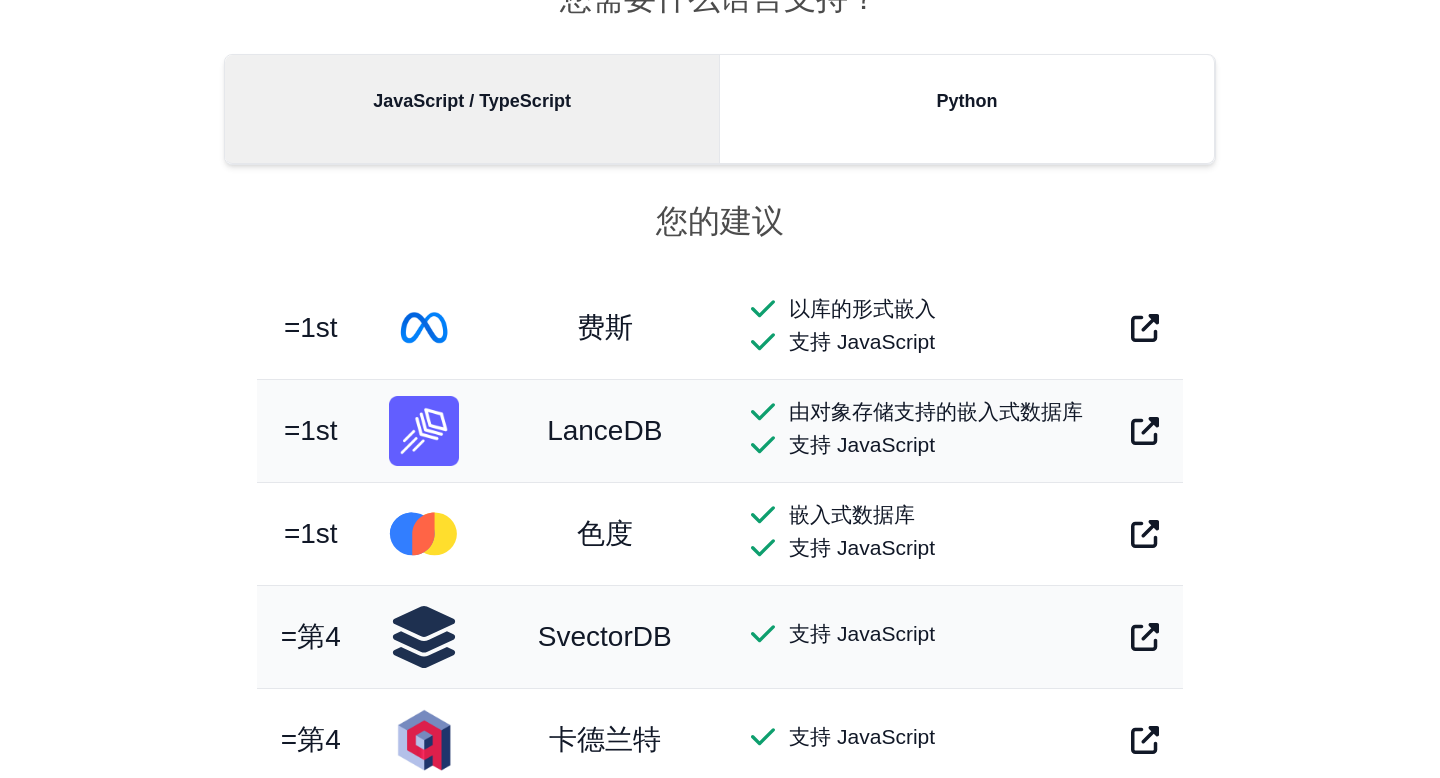 click on "矢量数据库比较   市面上有很多矢量数据库，很难知道哪个才是合适的。这个测试将帮助你根据你的用例对数据库进行排序。如果你想添加新的数据库，或者有改进建议，请
向 [ORG] 提交支持工单。   您希望存储多少个向量？   1 - 1000     1,000 - 10,000     10万-100万     超过100万       您正在寻找什么类型的矢量数据库？   嵌入式   将数据库直接嵌入到您的应用程序中，实现无缝集成和进程内计算   自托管   在您的基础架构上设置和管理您自己的数据库，为您提供完全的控制和自定义选项。   托管   让其他人处理数据库管理，让您专注于开发应用程序，而不必担心基础设施维护。   无服务器   只需按请求付费，摆脱基础设施管理的复杂性。无需配置和调整服务器规模     您需要什么语言支持？   JavaScript / TypeScript     Python             您的建议   =1st     [NAME]" at bounding box center (720, 278) 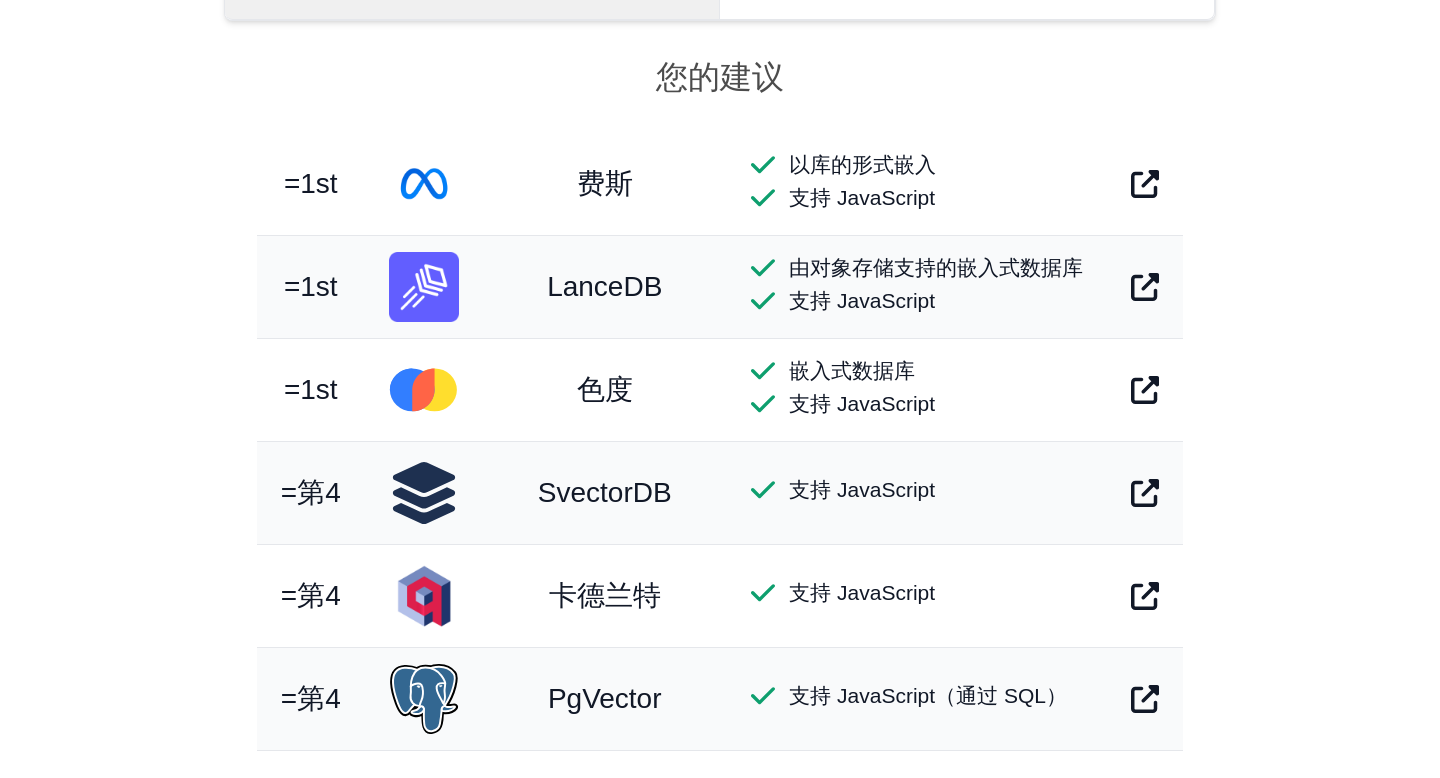 scroll, scrollTop: 1186, scrollLeft: 0, axis: vertical 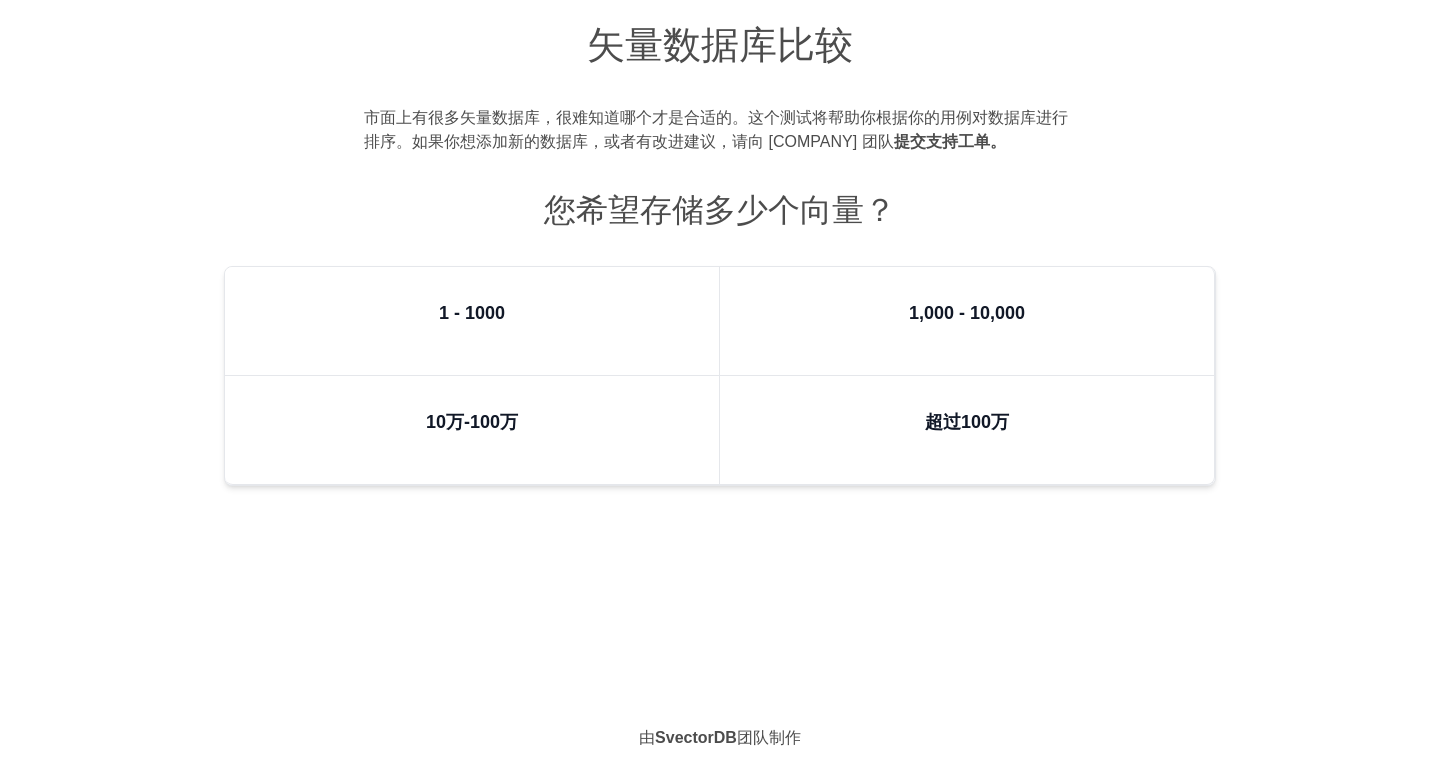 click on "矢量数据库比较   市面上有很多矢量数据库，很难知道哪个才是合适的。这个测试将帮助你根据你的用例对数据库进行排序。如果你想添加新的数据库，或者有改进建议，请
向 SvectorDB 团队 提交支持工单。   您希望存储多少个向量？   1 - 1000     1,000 - 10,000     10万-100万     超过100万" at bounding box center (720, 357) 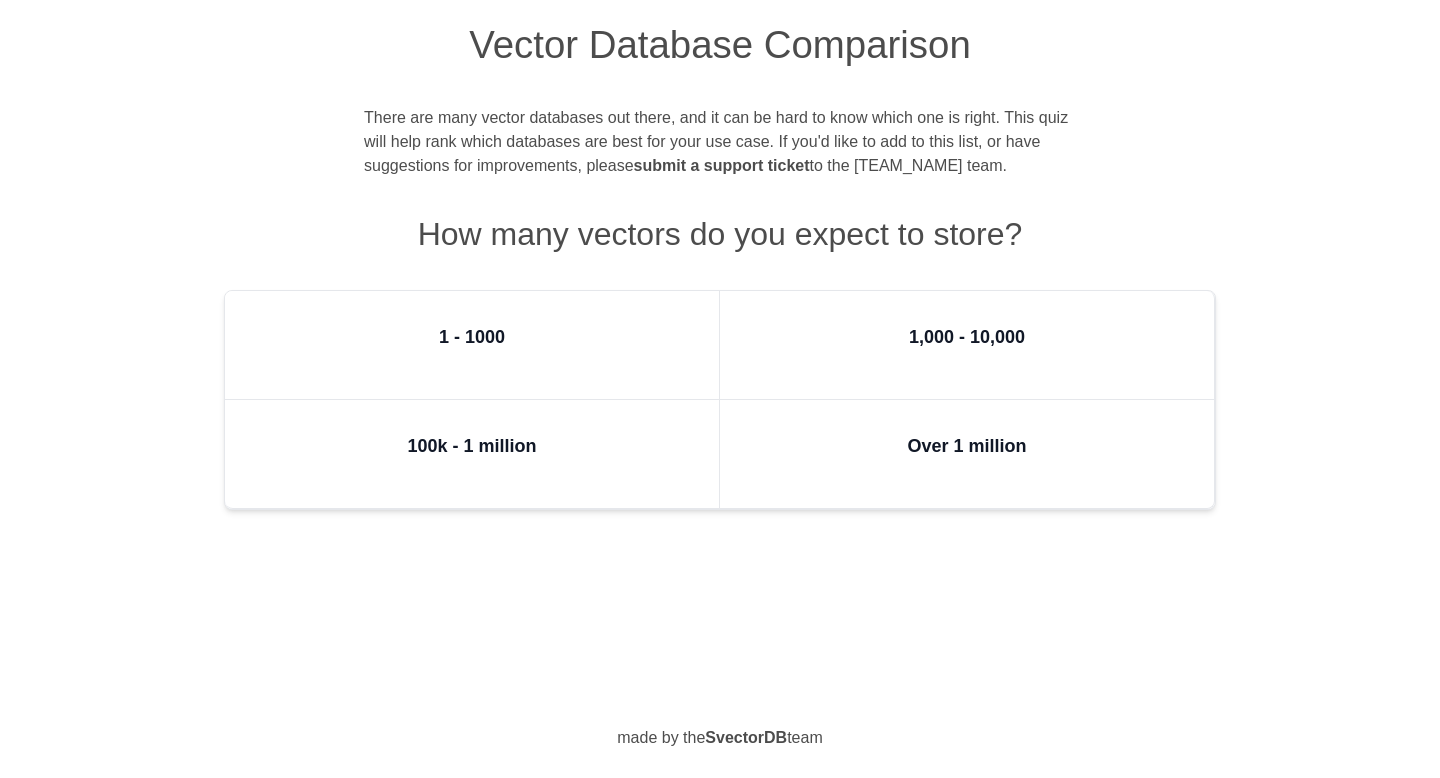 scroll, scrollTop: 0, scrollLeft: 0, axis: both 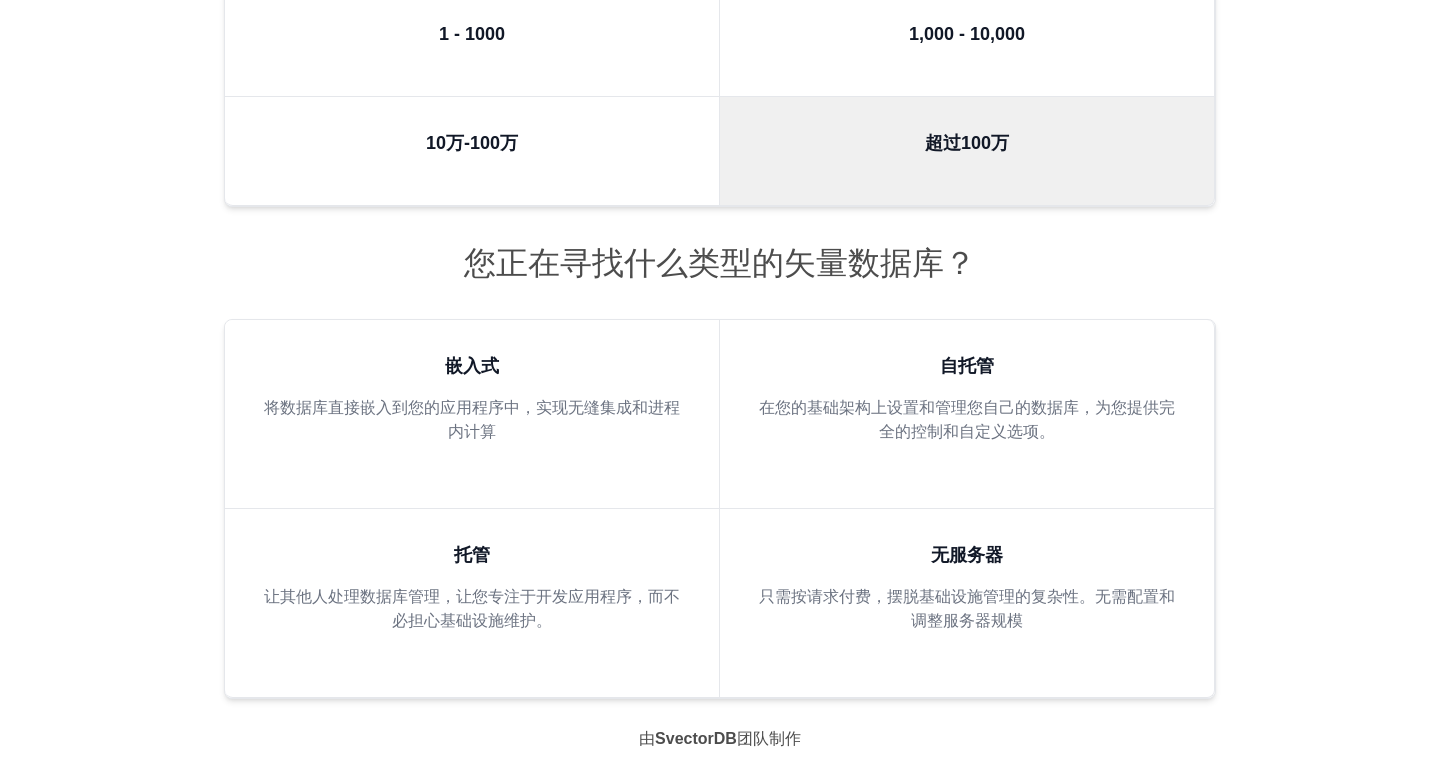 click on "矢量数据库比较   市面上有很多矢量数据库，很难知道哪个才是合适的。这个测试将帮助你根据你的用例对数据库进行排序。如果你想添加新的数据库，或者有改进建议，请
向 SvectorDB 团队 提交支持工单。   您希望存储多少个向量？   1 - 1000     1,000 - 10,000     10万-100万     超过100万       您正在寻找什么类型的矢量数据库？   嵌入式   将数据库直接嵌入到您的应用程序中，实现无缝集成和进程内计算   自托管   在您的基础架构上设置和管理您自己的数据库，为您提供完全的控制和自定义选项。   托管   让其他人处理数据库管理，让您专注于开发应用程序，而不必担心基础设施维护。   无服务器   只需按请求付费，摆脱基础设施管理的复杂性。无需配置和调整服务器规模               由 SvectorDB 团队制作" at bounding box center [720, 250] 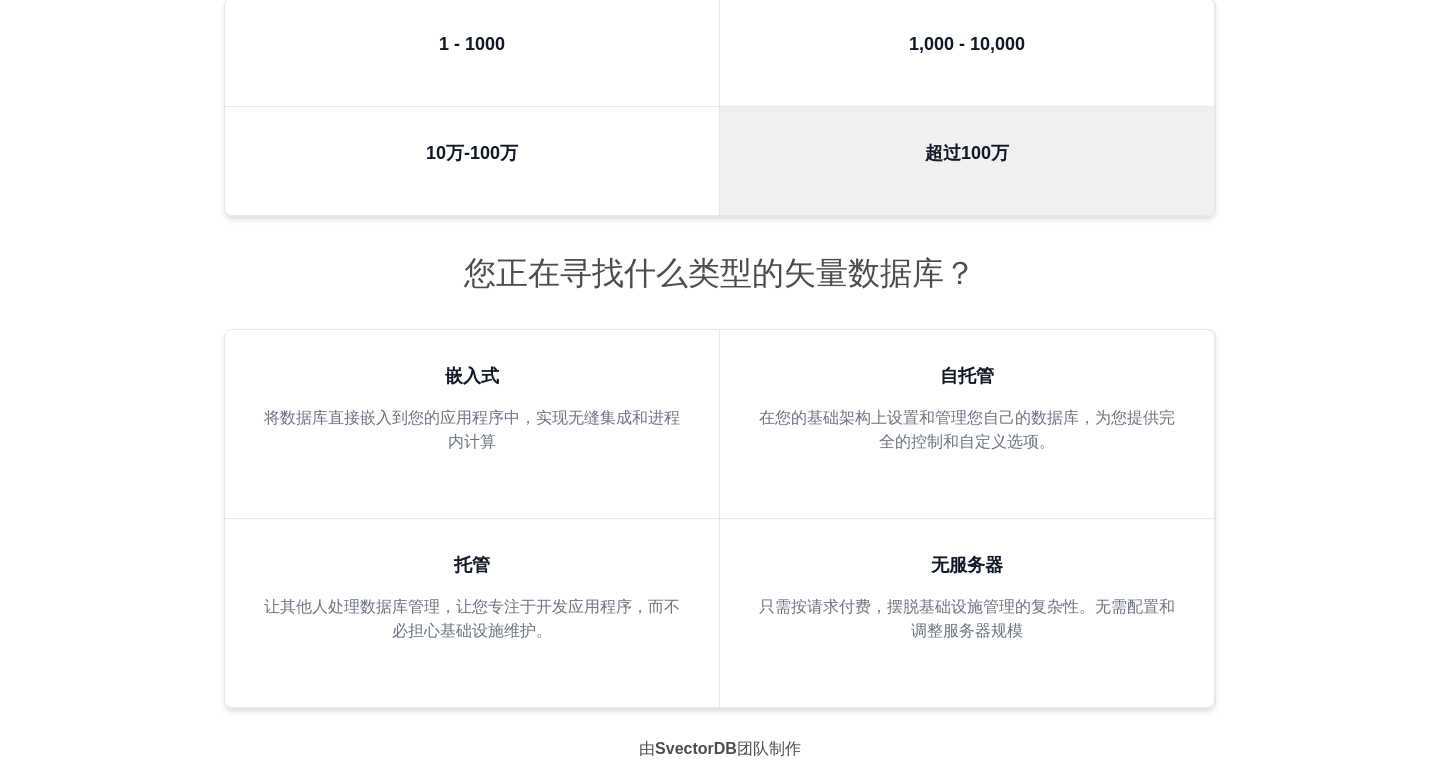 scroll, scrollTop: 279, scrollLeft: 0, axis: vertical 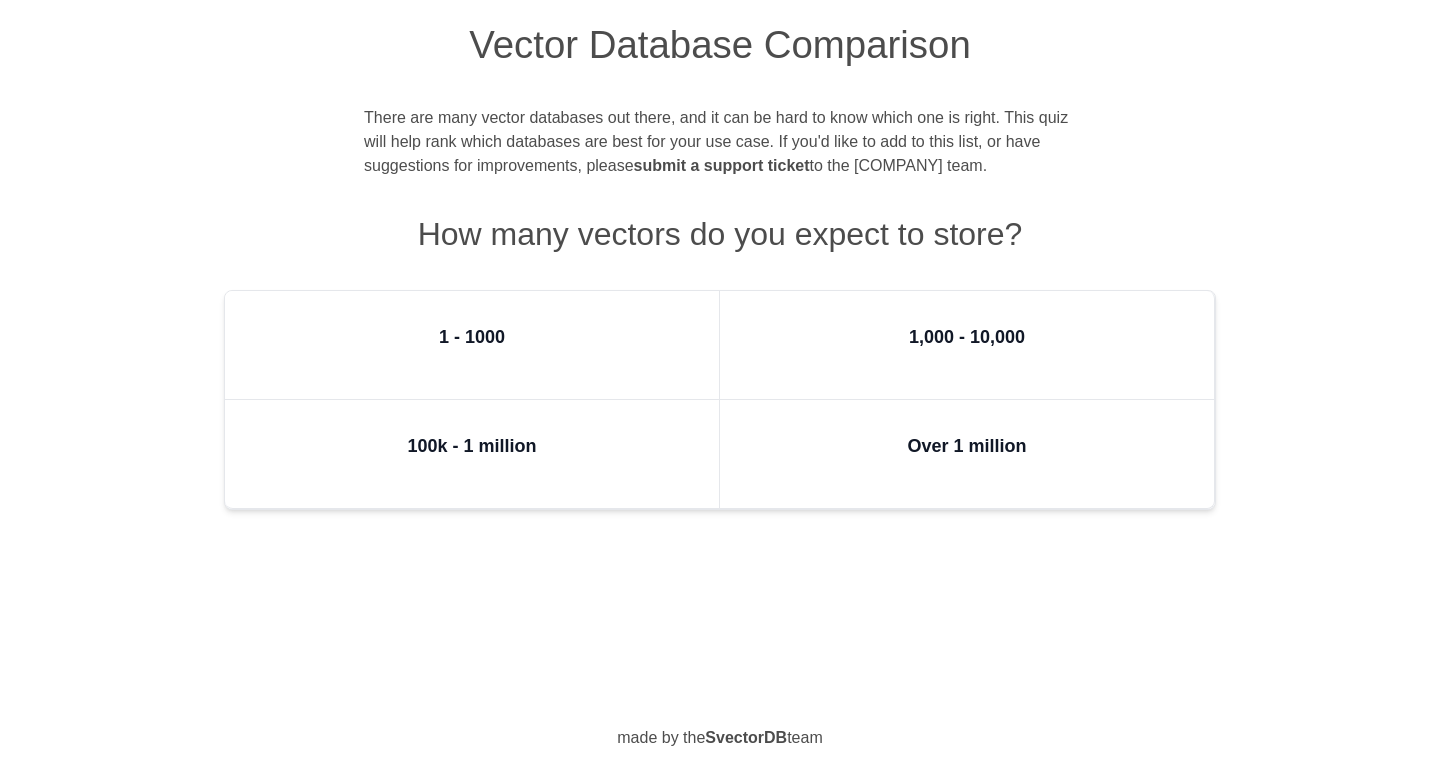 click on "Over 1 million" at bounding box center [967, 454] 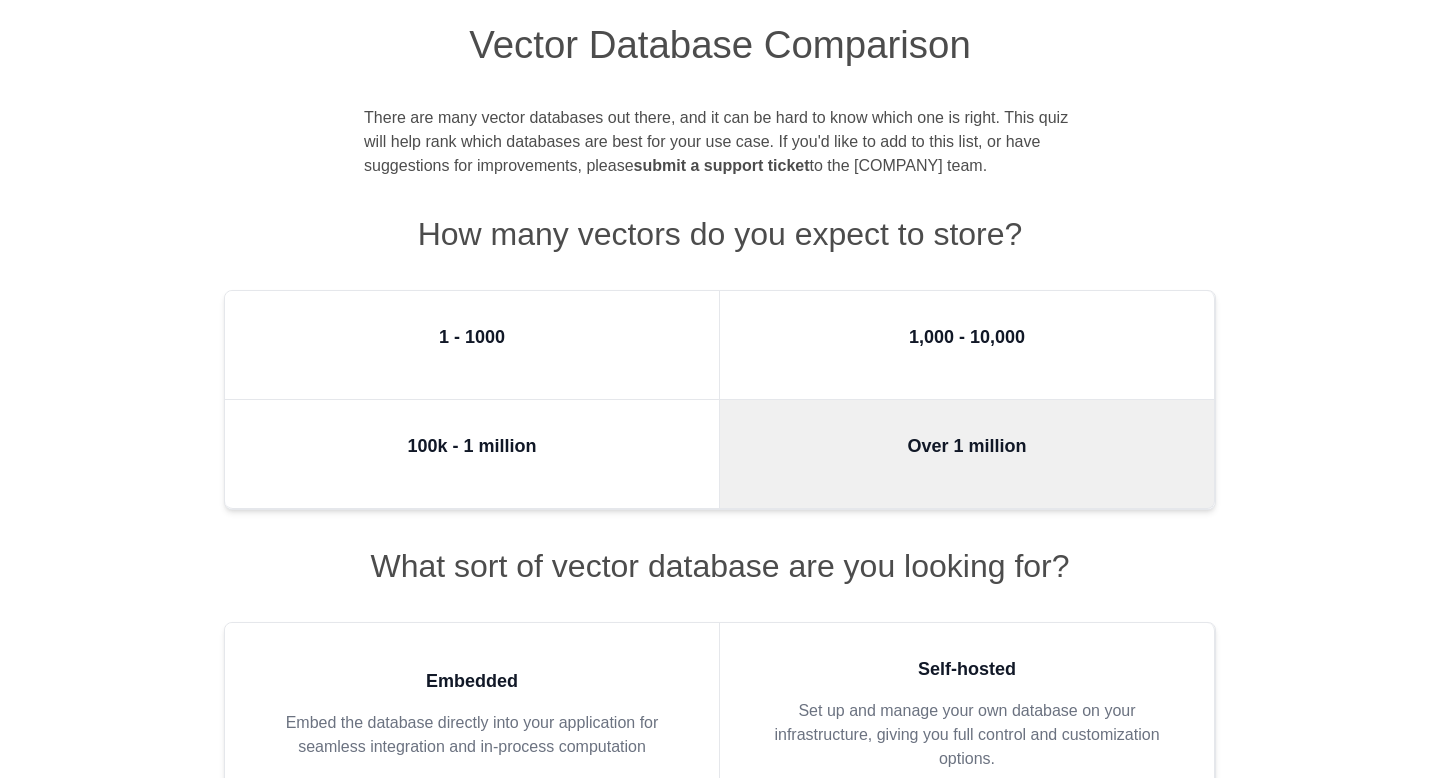 click on "Embedded" at bounding box center [472, 681] 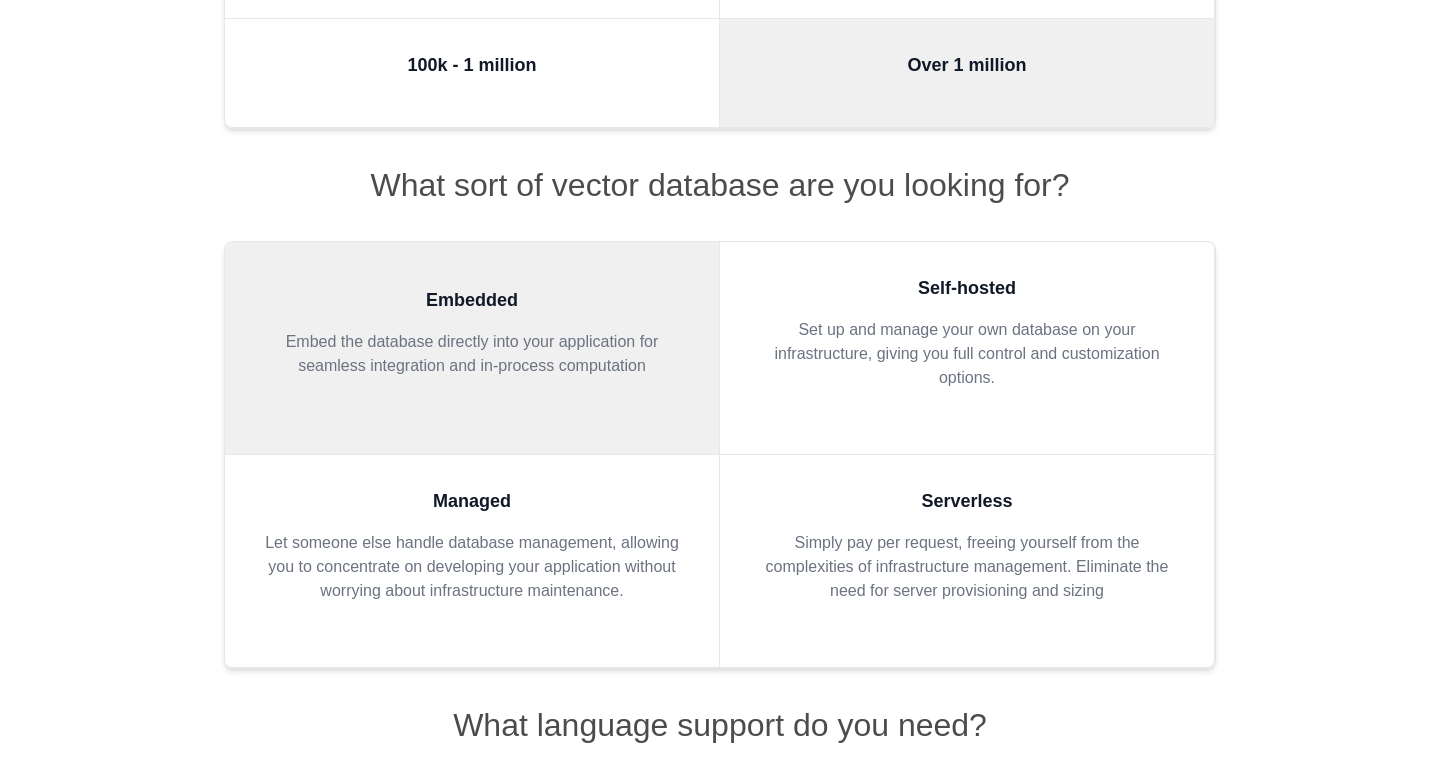 scroll, scrollTop: 574, scrollLeft: 0, axis: vertical 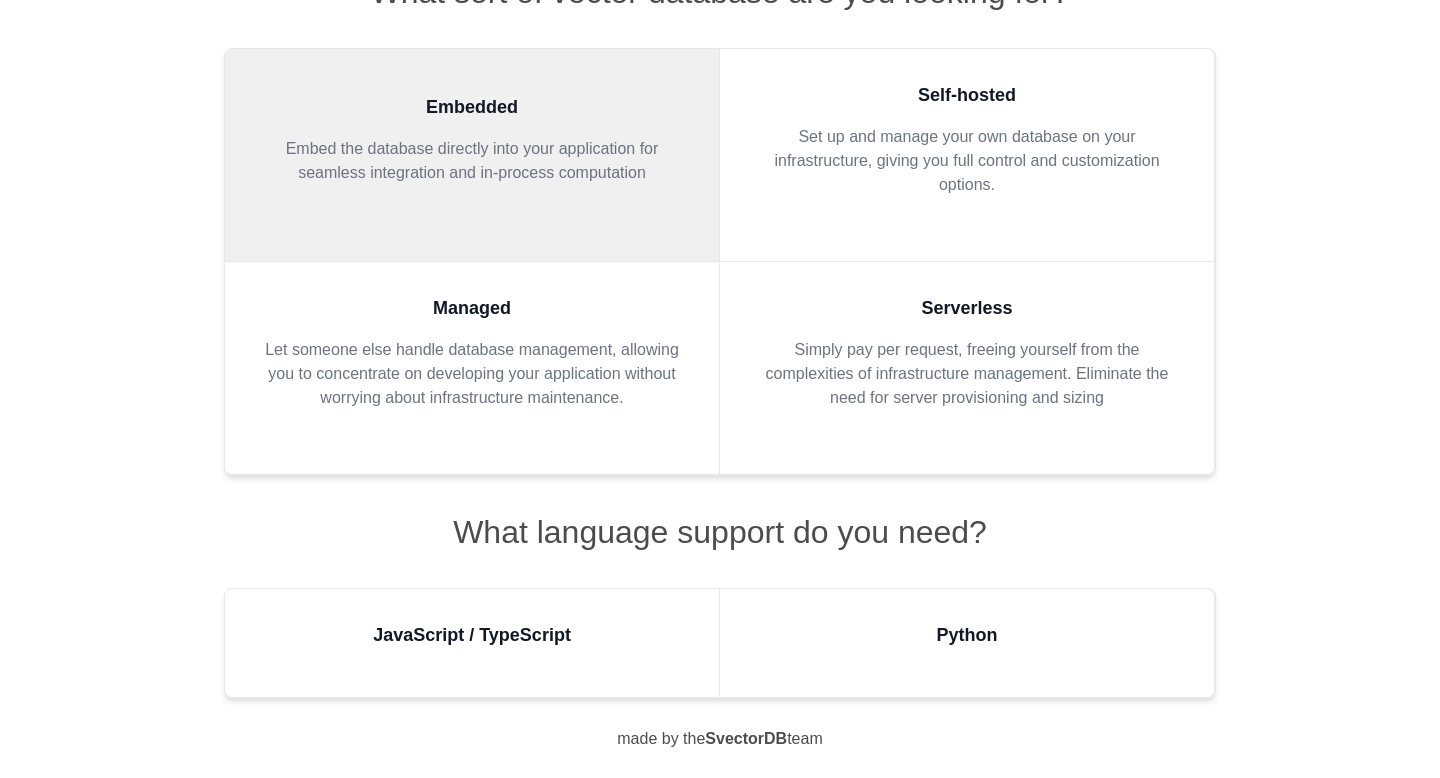 click on "JavaScript / TypeScript" at bounding box center [472, 643] 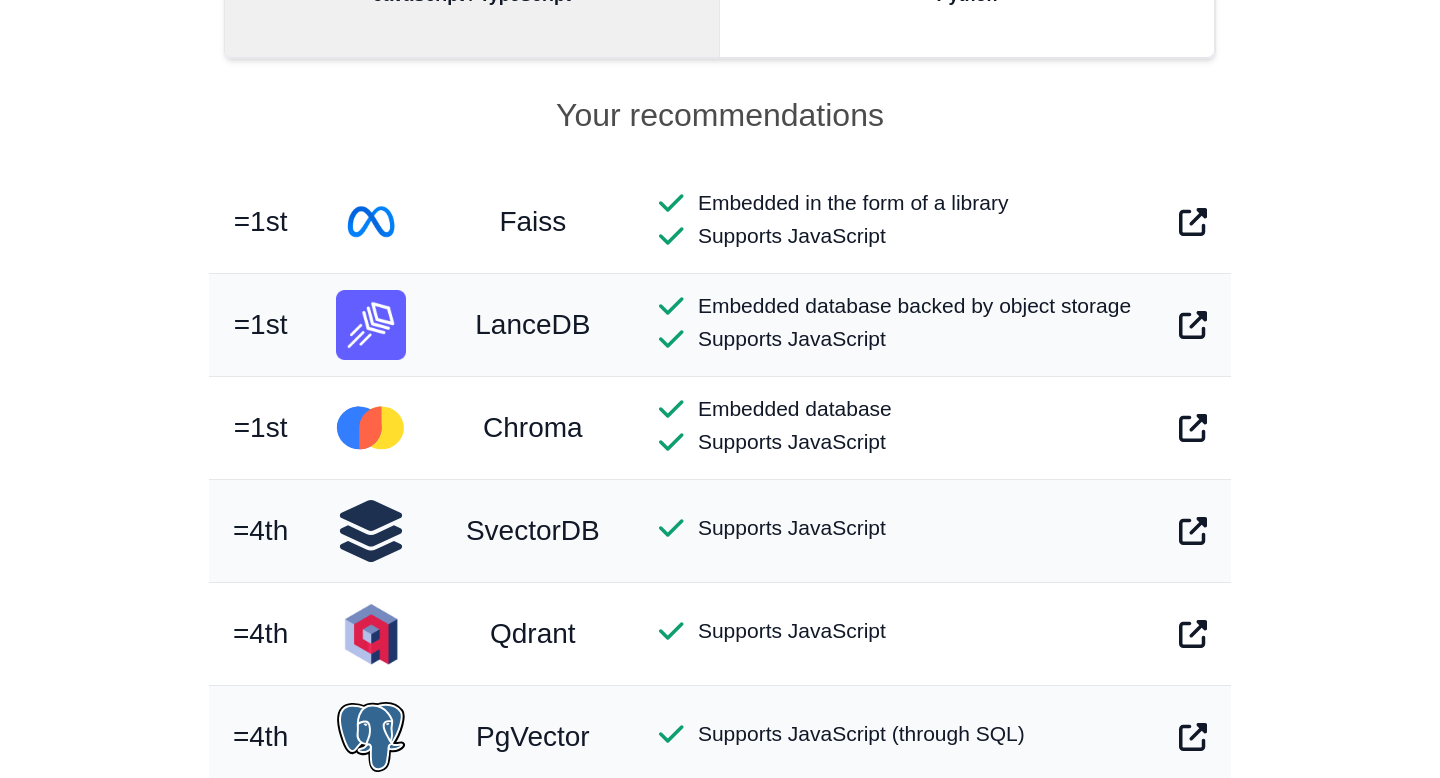 scroll, scrollTop: 1174, scrollLeft: 0, axis: vertical 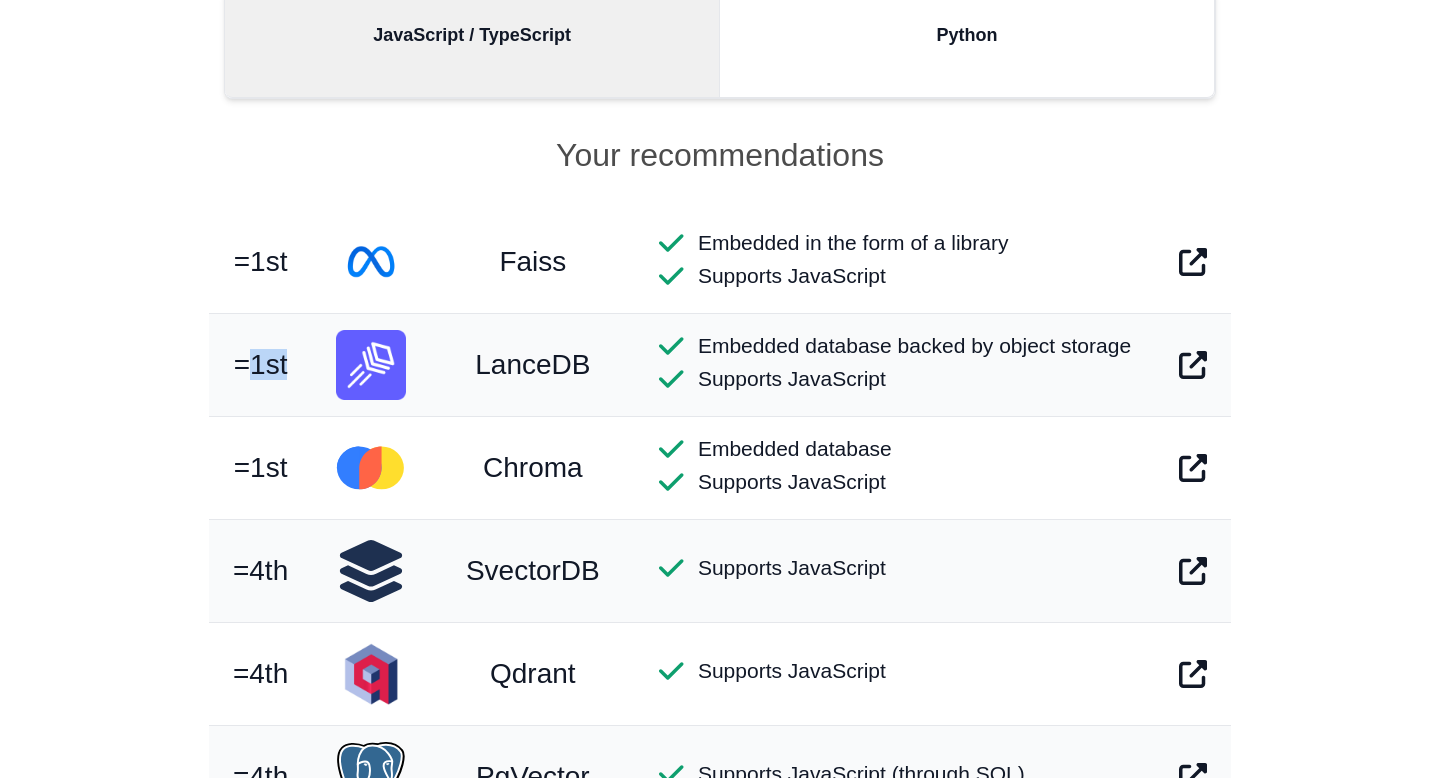 drag, startPoint x: 296, startPoint y: 368, endPoint x: 251, endPoint y: 368, distance: 45 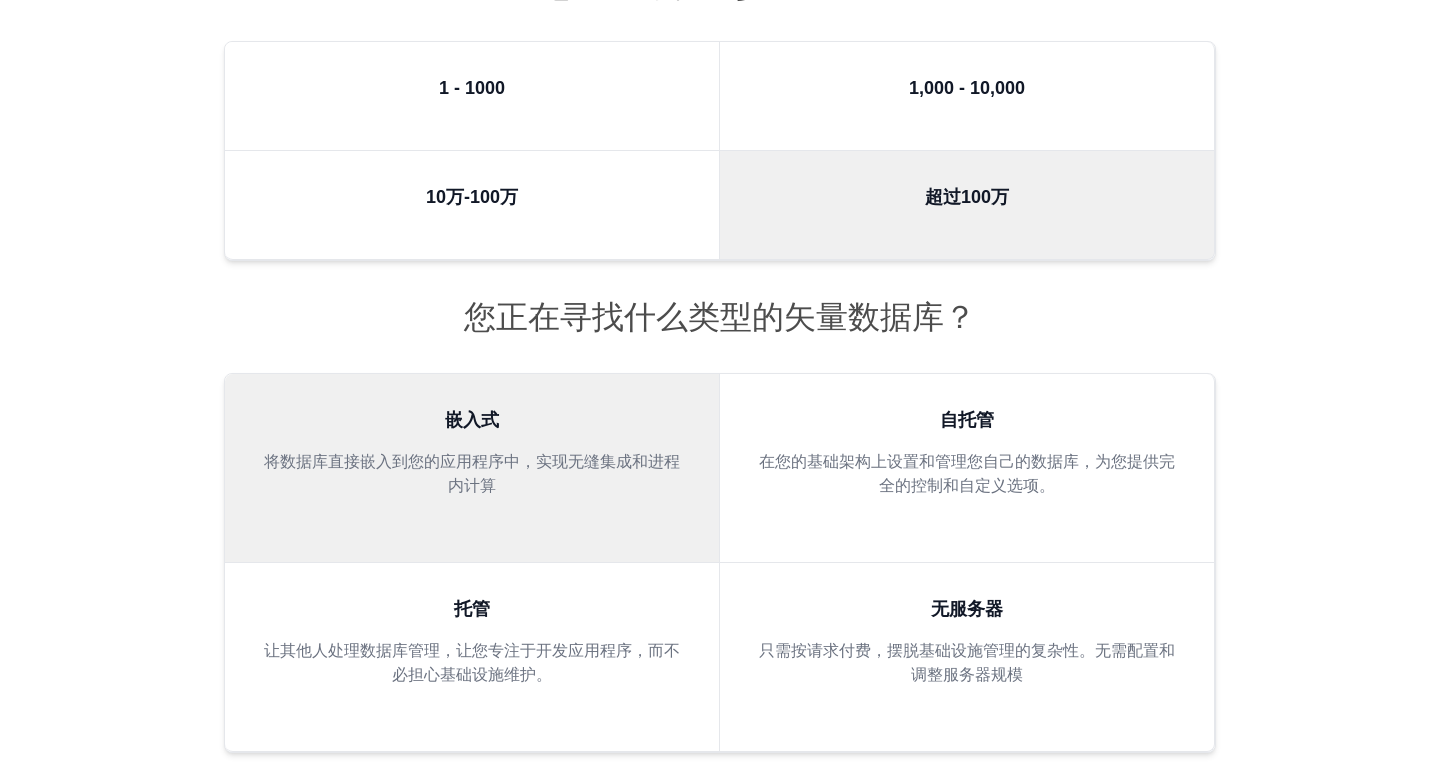 scroll, scrollTop: 0, scrollLeft: 0, axis: both 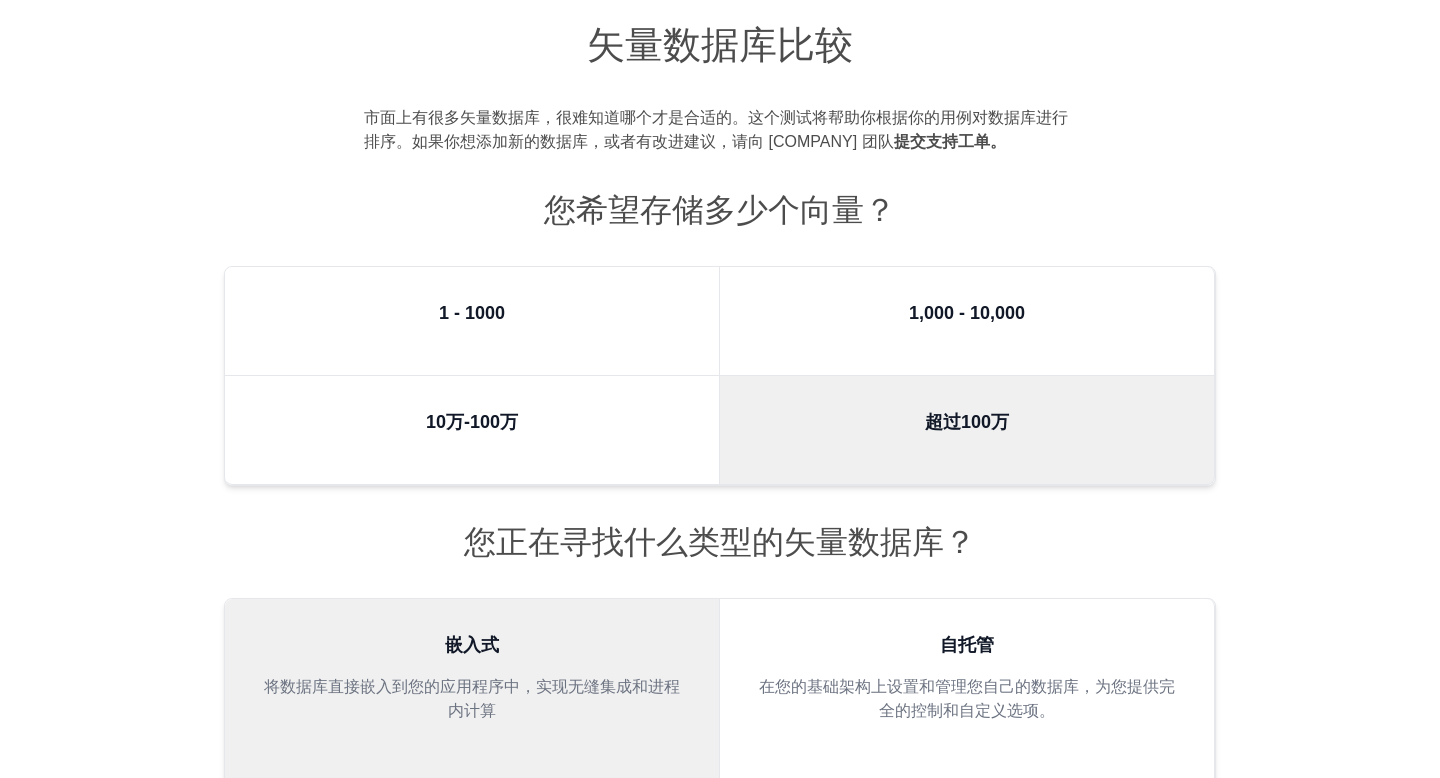 click on "矢量数据库比较   市面上有很多矢量数据库，很难知道哪个才是合适的。这个测试将帮助你根据你的用例对数据库进行排序。如果你想添加新的数据库，或者有改进建议，请
向 [ORG] 提交支持工单。   您希望存储多少个向量？   1 - 1000     1,000 - 10,000     10万-100万     超过100万       您正在寻找什么类型的矢量数据库？   嵌入式   将数据库直接嵌入到您的应用程序中，实现无缝集成和进程内计算   自托管   在您的基础架构上设置和管理您自己的数据库，为您提供完全的控制和自定义选项。   托管   让其他人处理数据库管理，让您专注于开发应用程序，而不必担心基础设施维护。   无服务器   只需按请求付费，摆脱基础设施管理的复杂性。无需配置和调整服务器规模     您需要什么语言支持？   JavaScript / TypeScript     Python             您的建议   =1st     [NAME]" at bounding box center [720, 1314] 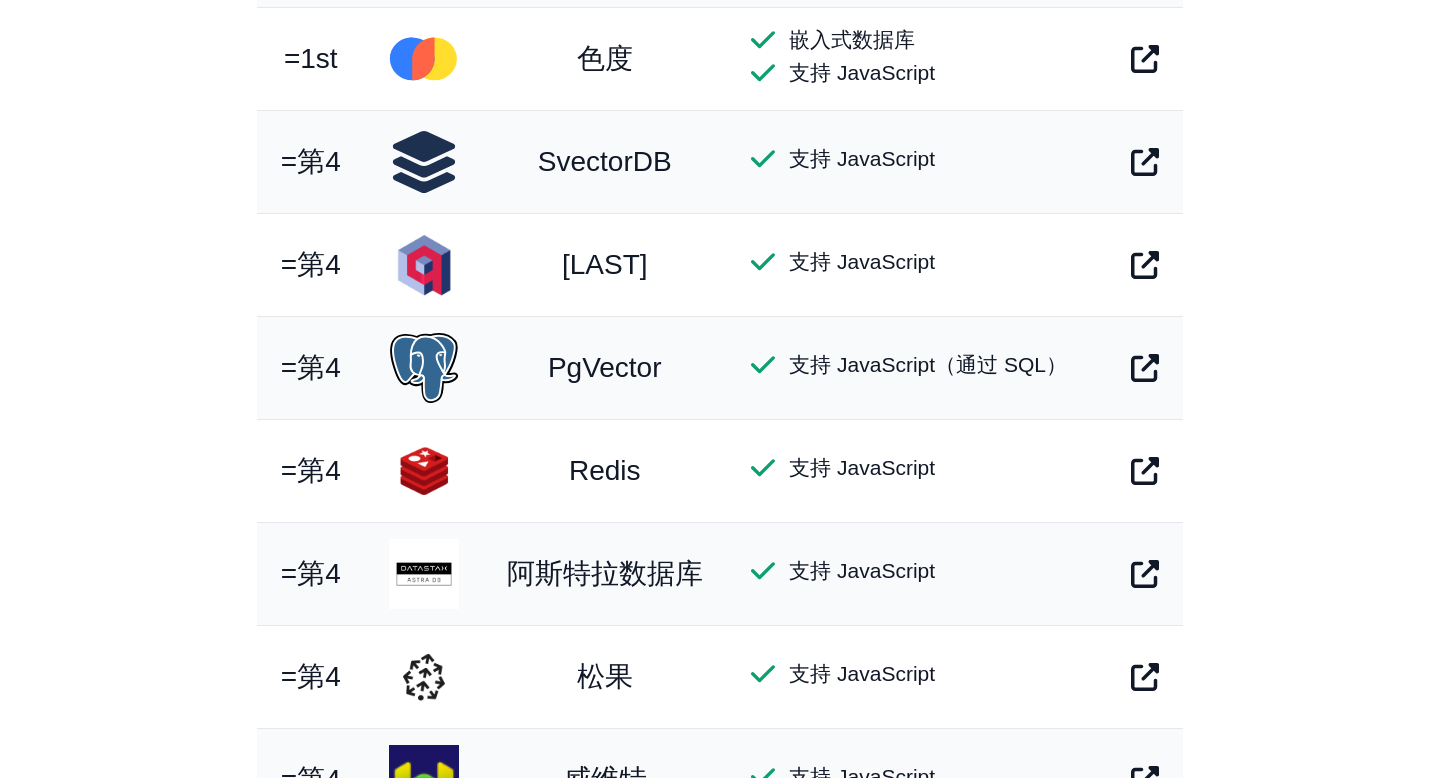 scroll, scrollTop: 1535, scrollLeft: 0, axis: vertical 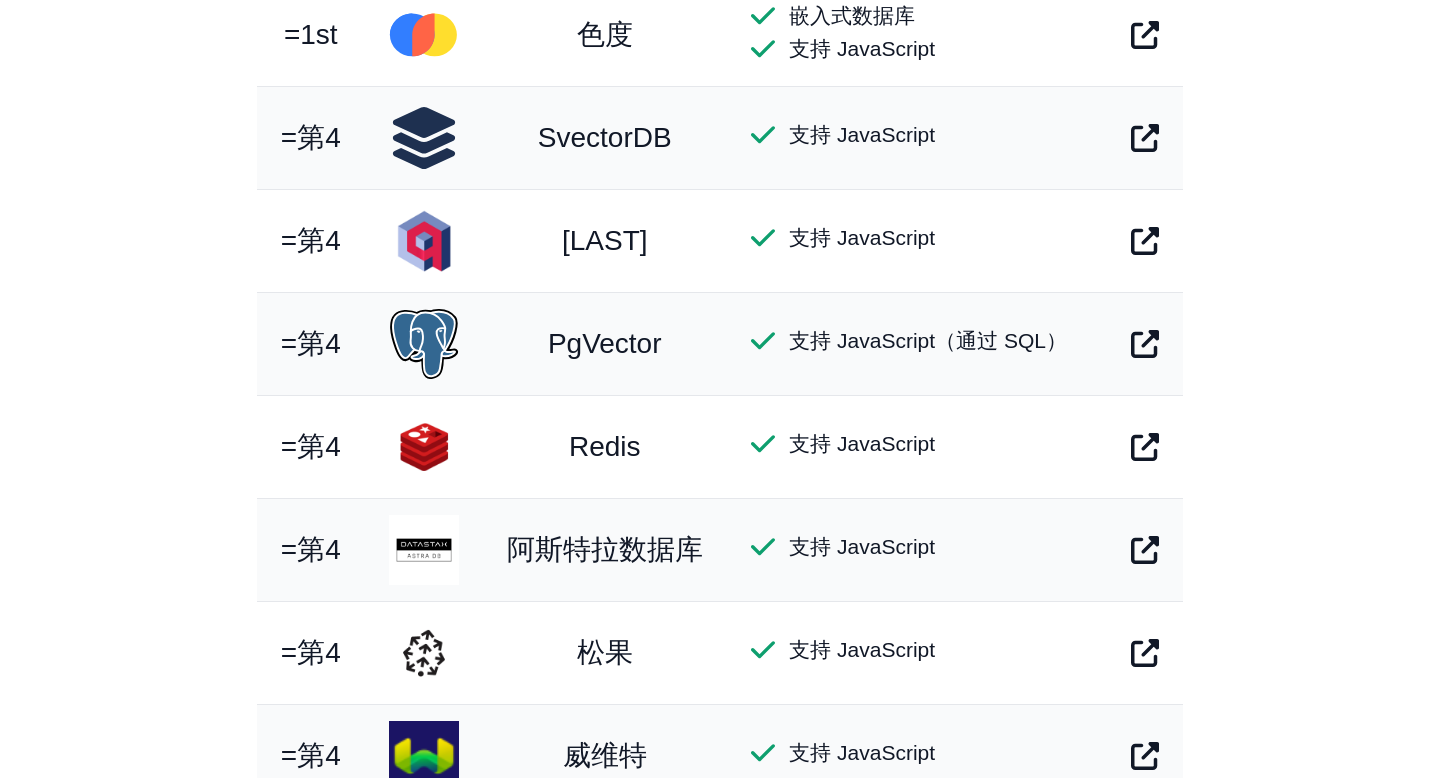 click on "矢量数据库比较   市面上有很多矢量数据库，很难知道哪个才是合适的。这个测试将帮助你根据你的用例对数据库进行排序。如果你想添加新的数据库，或者有改进建议，请
向 [ORG] 提交支持工单。   您希望存储多少个向量？   1 - 1000     1,000 - 10,000     10万-100万     超过100万       您正在寻找什么类型的矢量数据库？   嵌入式   将数据库直接嵌入到您的应用程序中，实现无缝集成和进程内计算   自托管   在您的基础架构上设置和管理您自己的数据库，为您提供完全的控制和自定义选项。   托管   让其他人处理数据库管理，让您专注于开发应用程序，而不必担心基础设施维护。   无服务器   只需按请求付费，摆脱基础设施管理的复杂性。无需配置和调整服务器规模     您需要什么语言支持？   JavaScript / TypeScript     Python             您的建议   =1st     [NAME]" at bounding box center (720, -253) 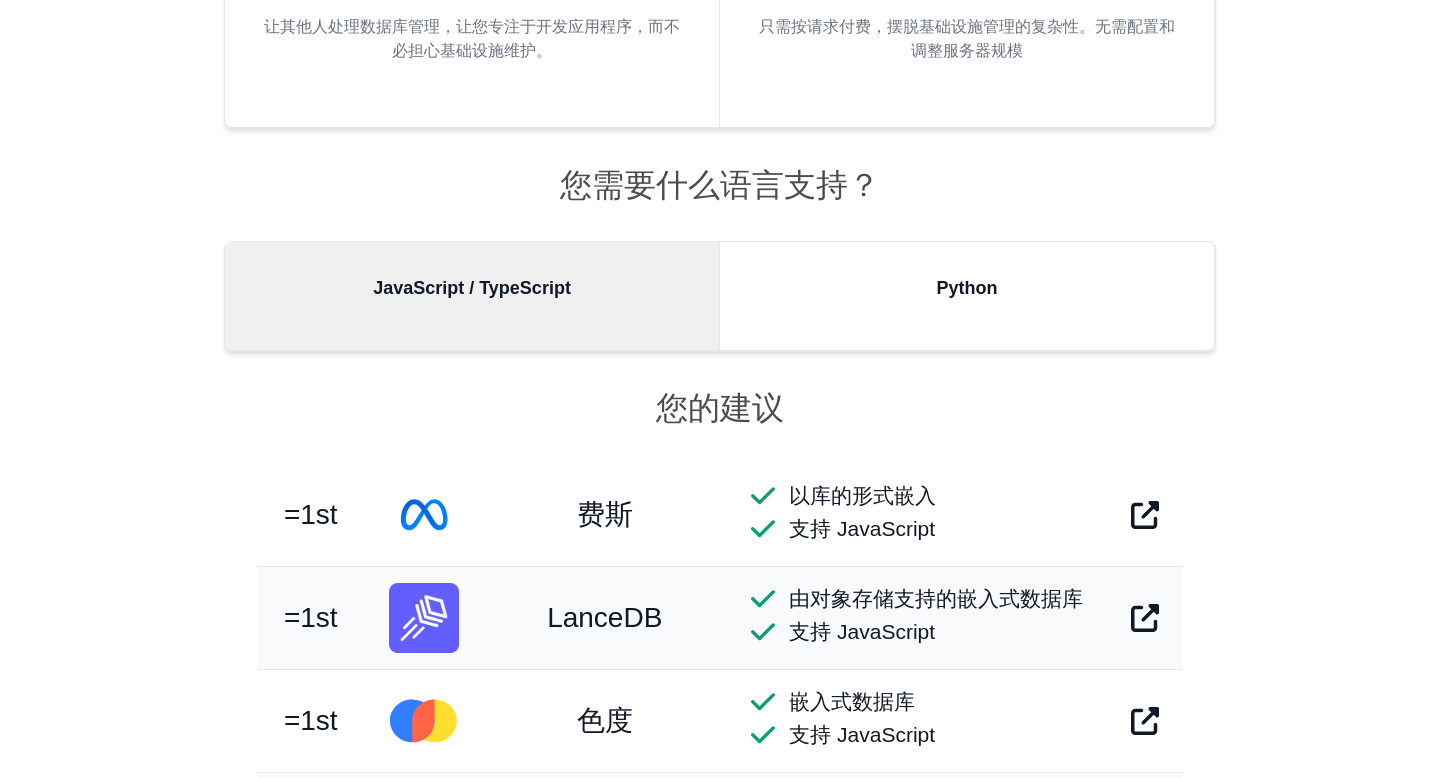 scroll, scrollTop: 858, scrollLeft: 0, axis: vertical 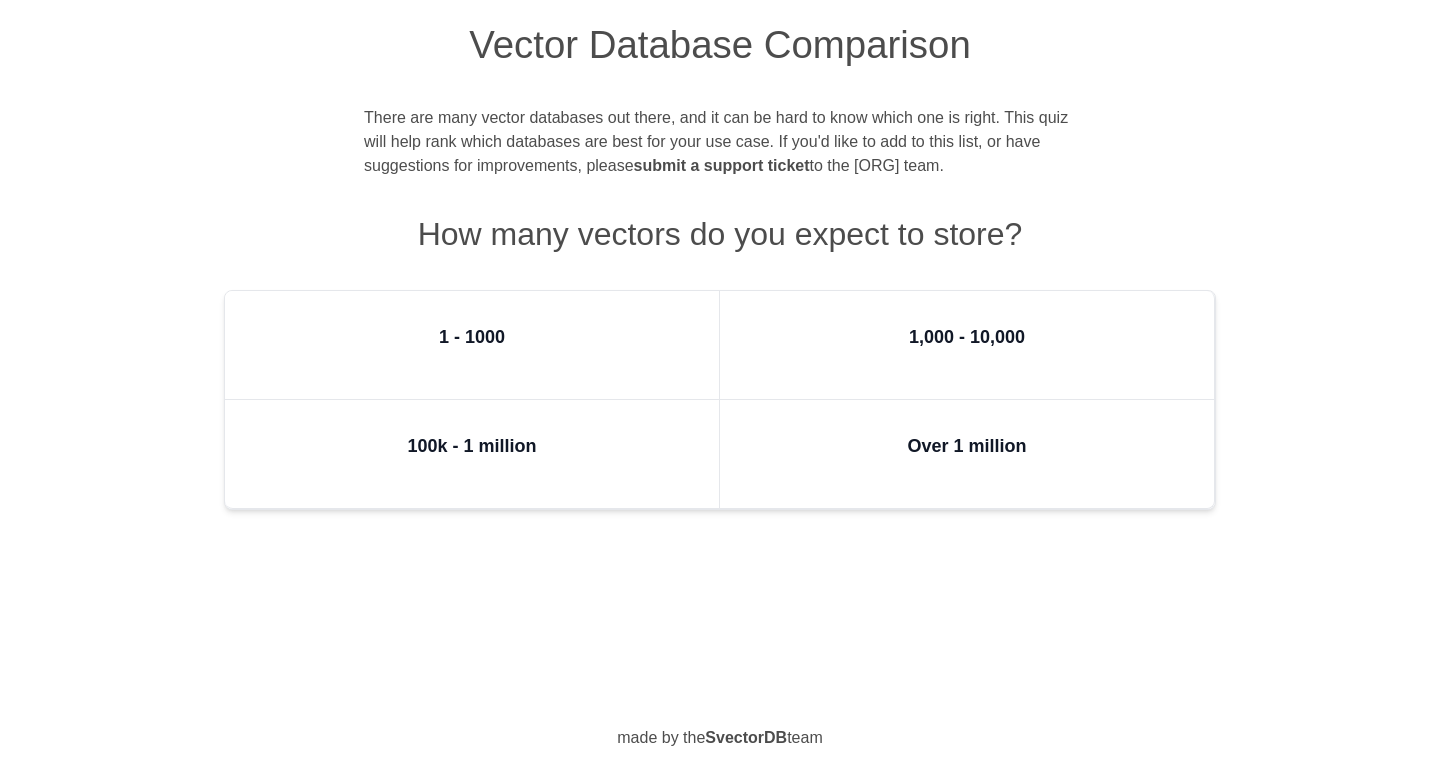 click on "Over 1 million" at bounding box center [967, 454] 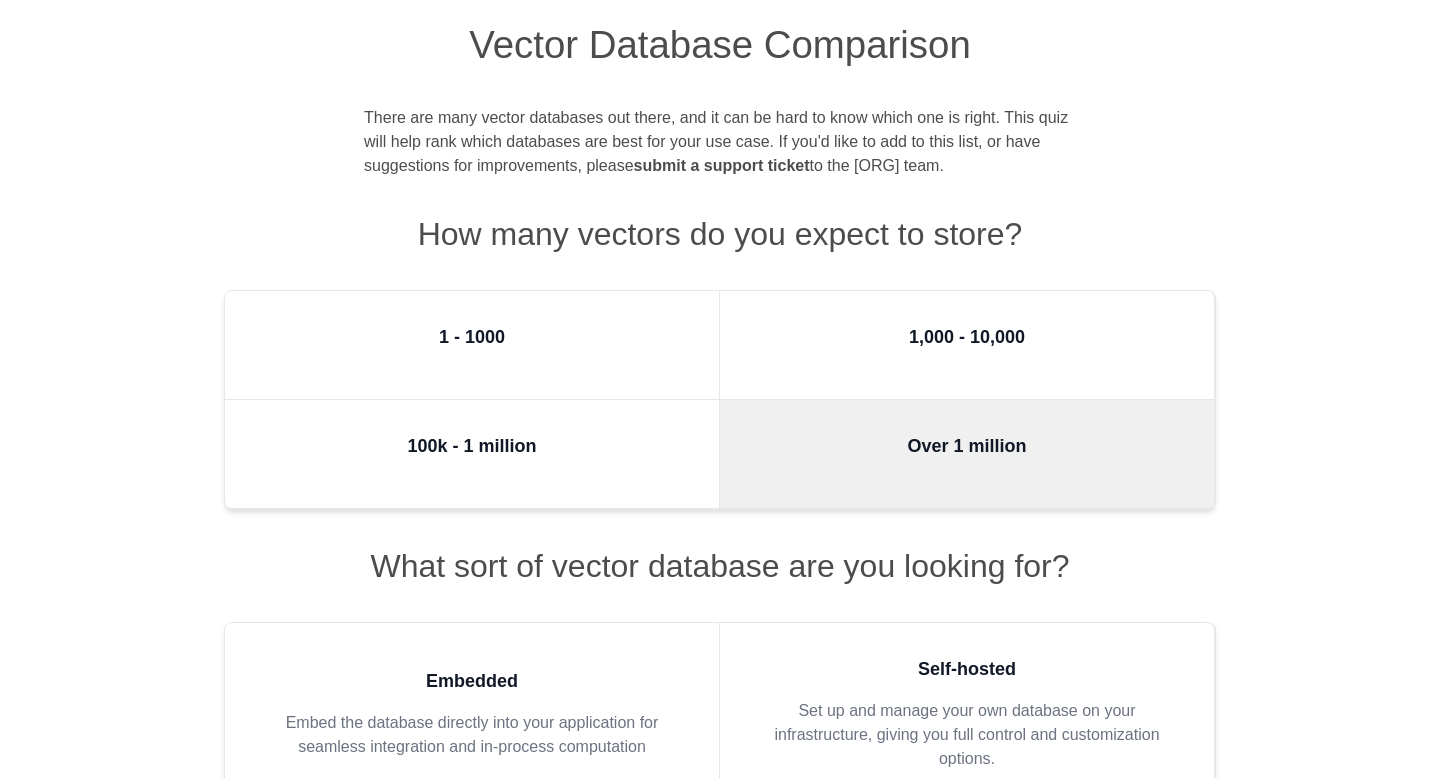 click on "Embedded   Embed the database directly into your application for seamless integration and in-process computation" at bounding box center [472, 729] 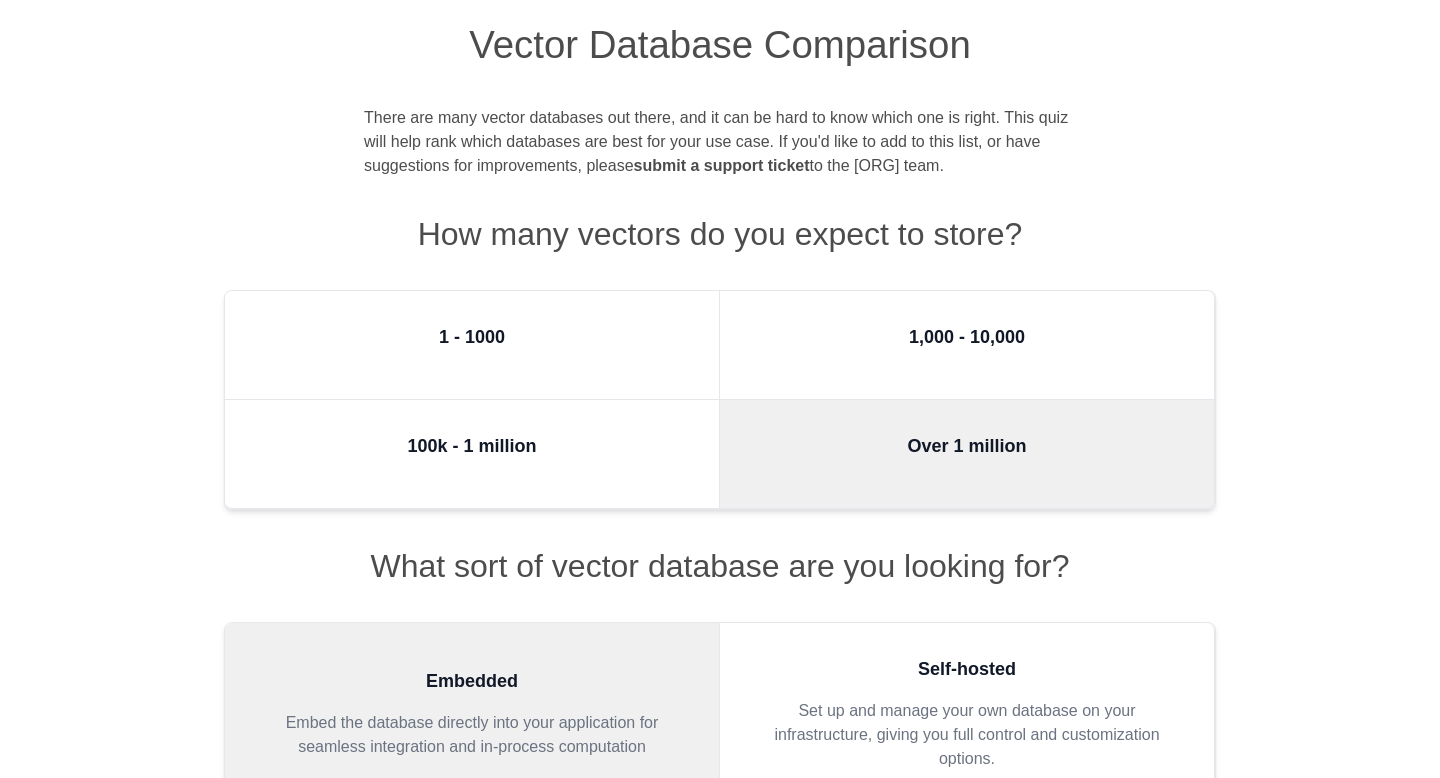 scroll, scrollTop: 574, scrollLeft: 0, axis: vertical 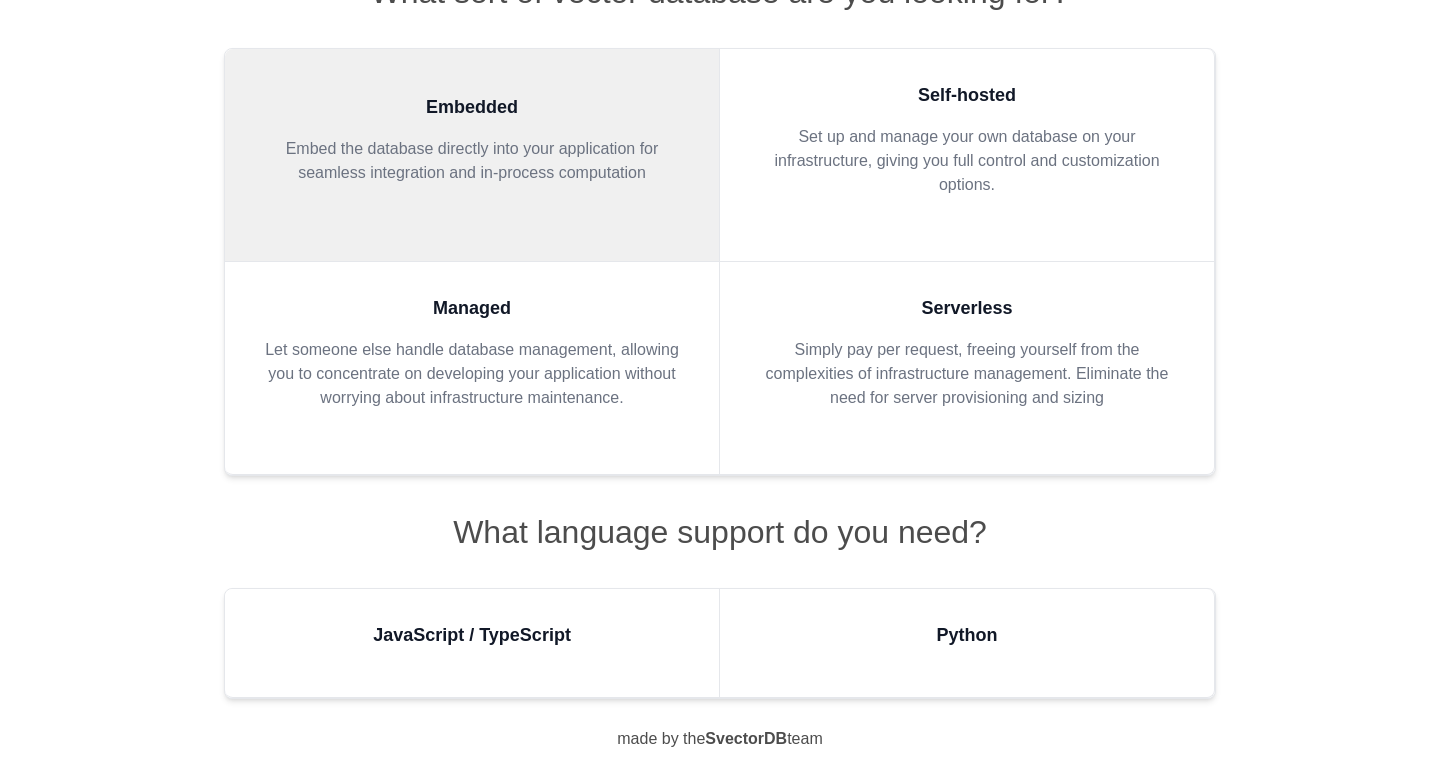 click on "JavaScript / TypeScript" at bounding box center (472, 635) 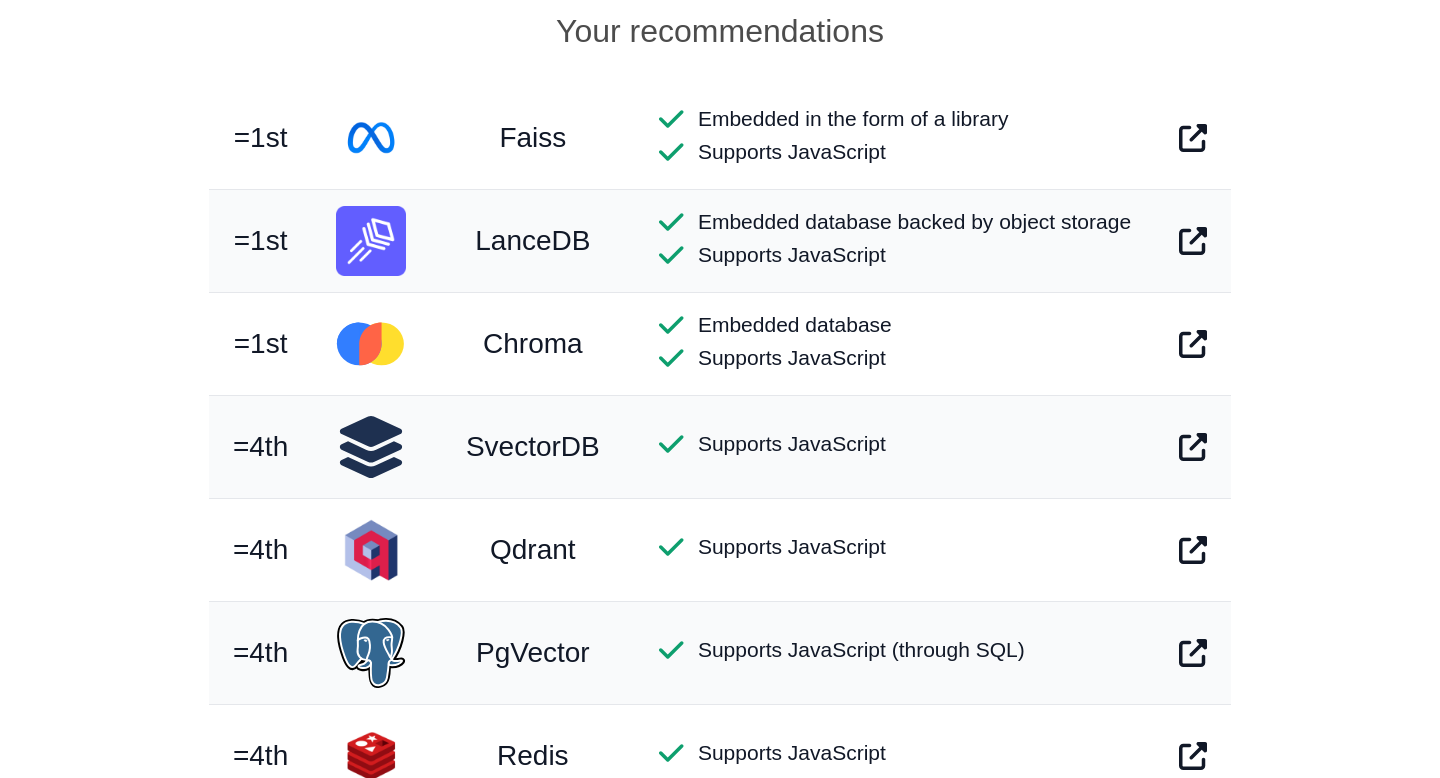 scroll, scrollTop: 1324, scrollLeft: 0, axis: vertical 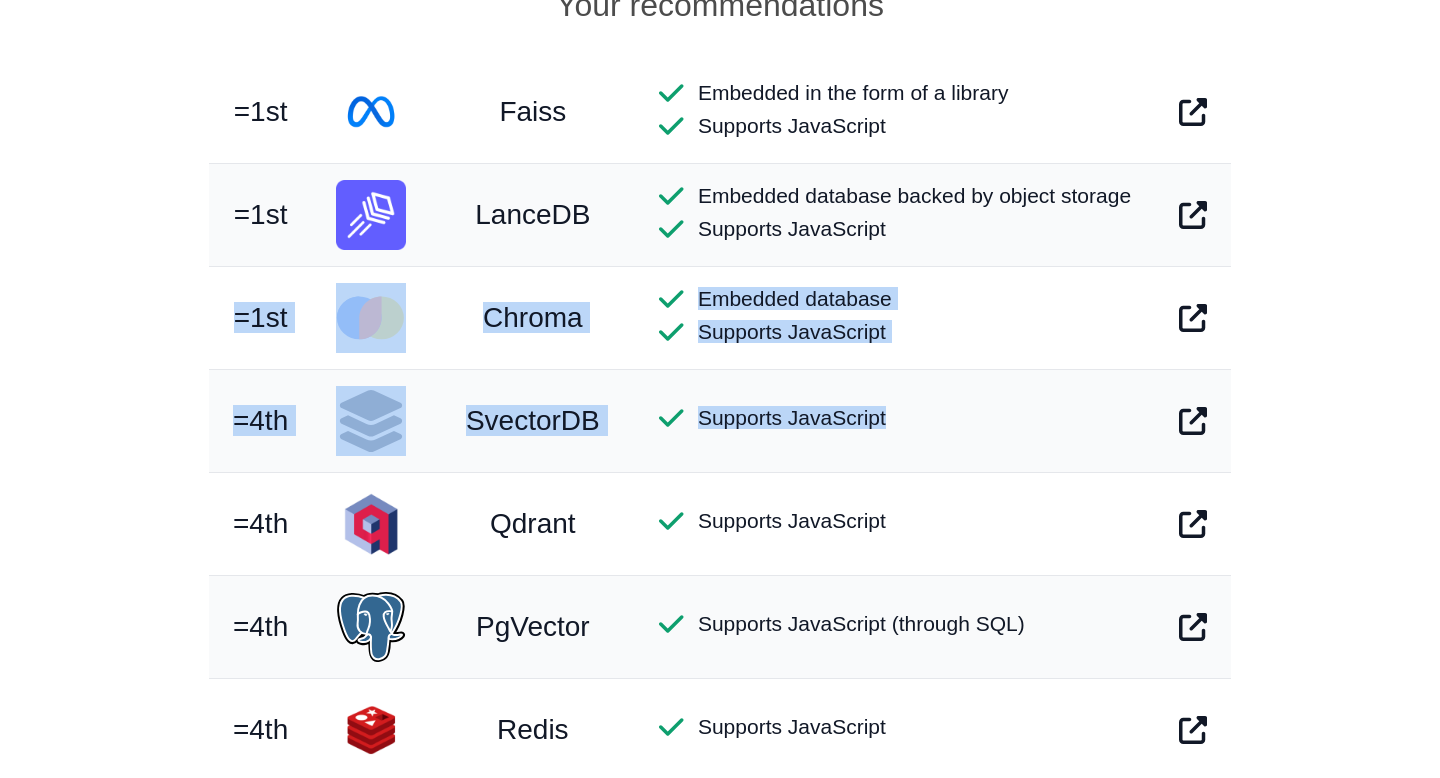 drag, startPoint x: 233, startPoint y: 305, endPoint x: 894, endPoint y: 424, distance: 671.6264 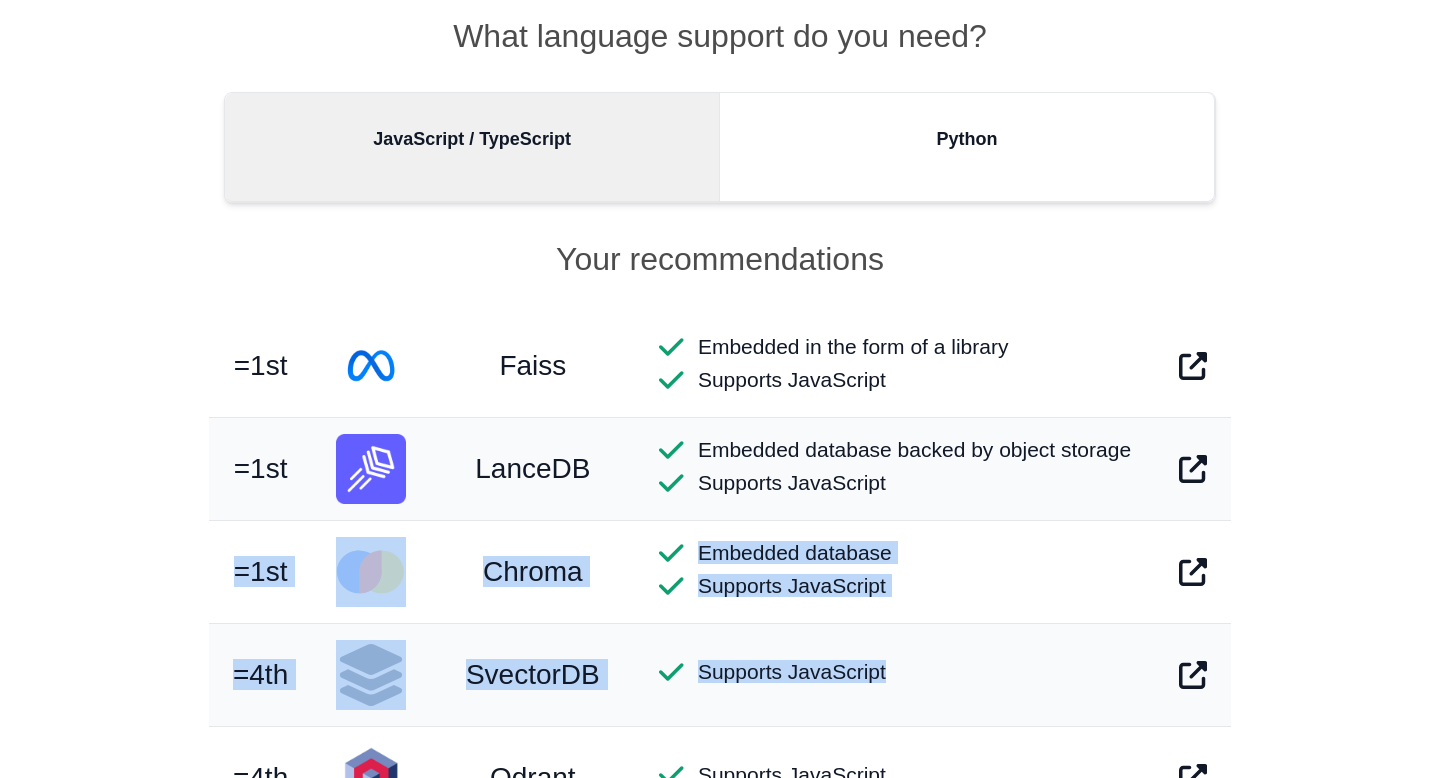 scroll, scrollTop: 1021, scrollLeft: 0, axis: vertical 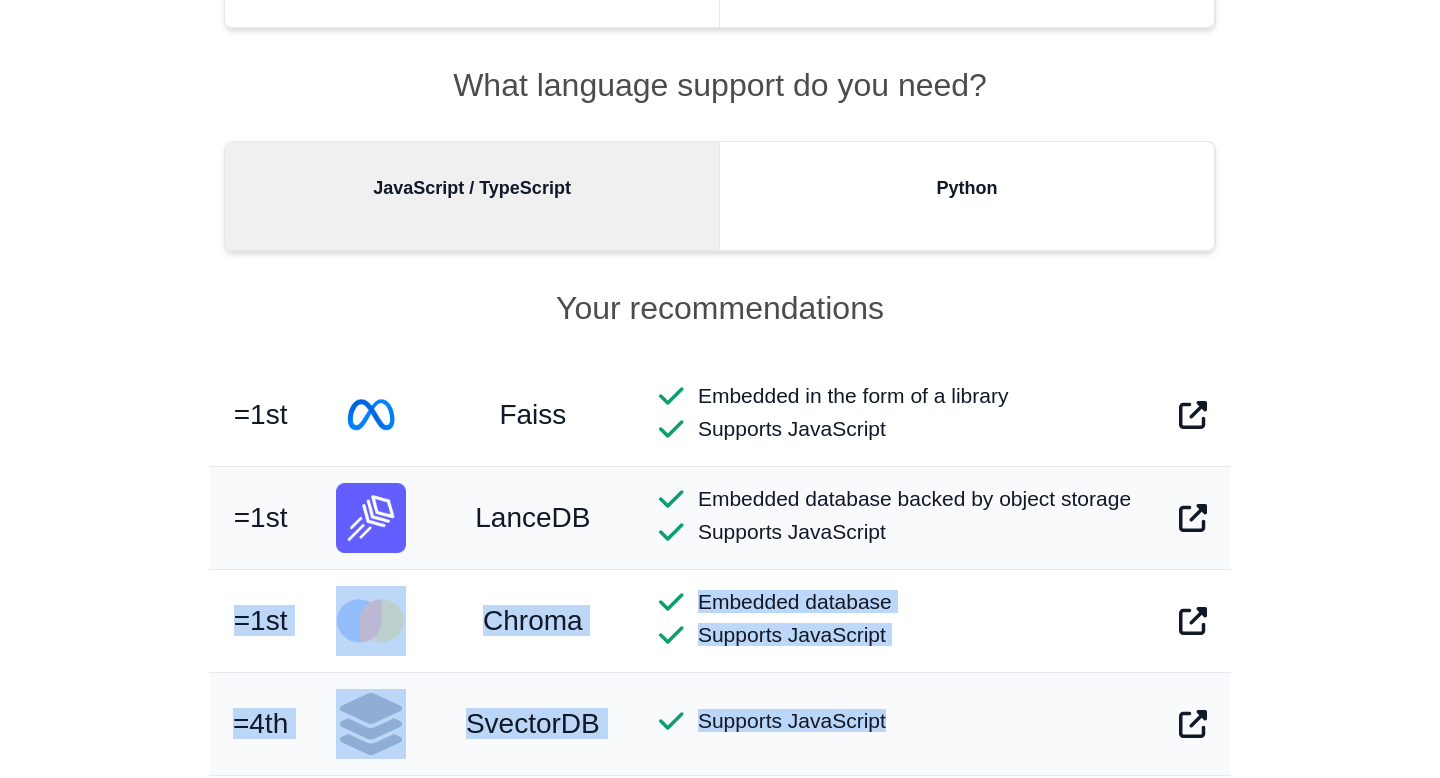 click on "Vector Database Comparison   There are many vector databases out there, and it can be hard to
know which one is right. This quiz will help rank which databases
are best for your use case. If you'd like to add to this list, or
have suggestions for improvements, please  submit a support ticket
to the [ORG] team.   How many vectors do you expect to store?   1 - 1000     1,000 - 10,000     100k - 1 million     Over 1 million       What sort of vector database are you looking for?   Embedded   Embed the database directly into your application for seamless integration and in-process computation   Self-hosted   Set up and manage your own database on your infrastructure, giving you full control and customization options.   Managed   Let someone else handle database management, allowing you to concentrate on developing your application without worrying about infrastructure maintenance.   Serverless       What language support do you need?   JavaScript / TypeScript" at bounding box center [720, 329] 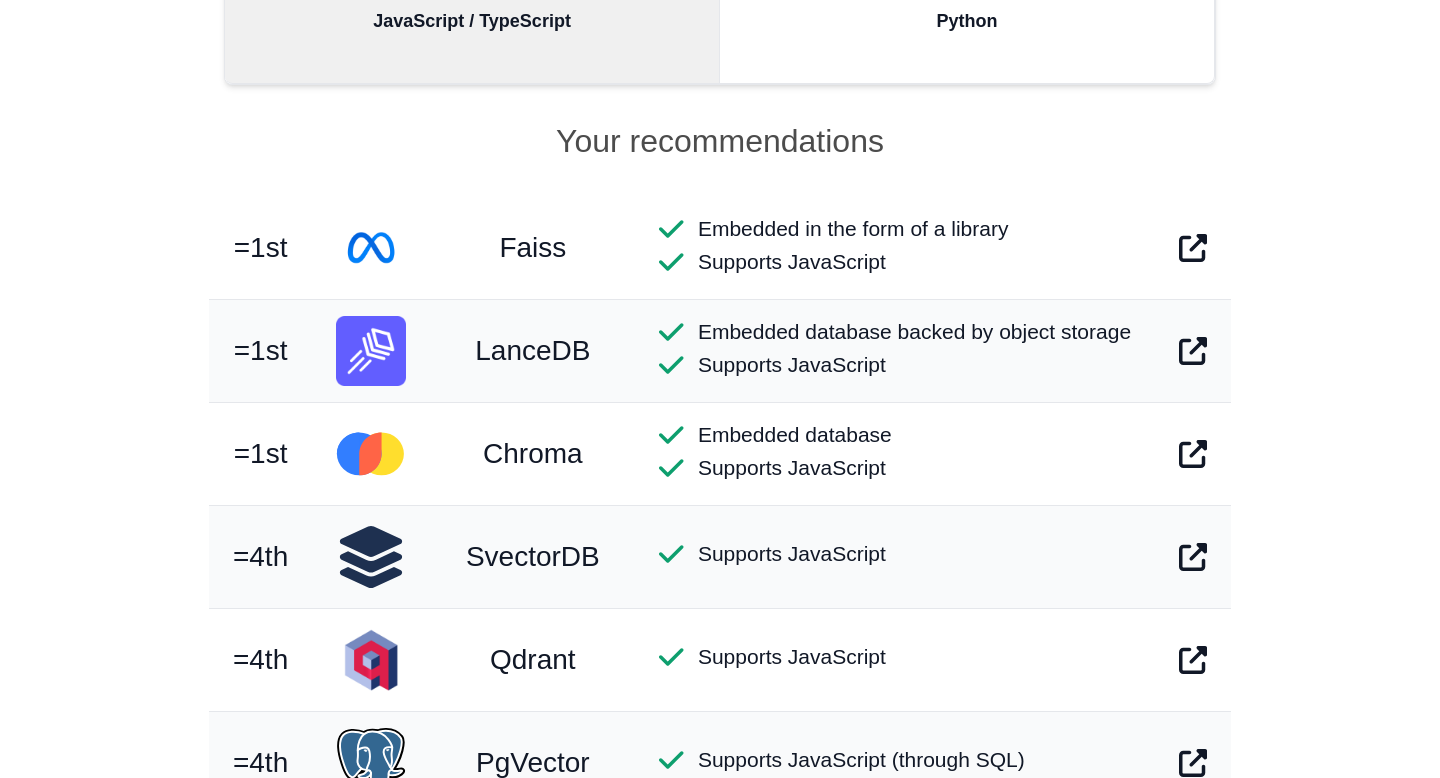 scroll, scrollTop: 1163, scrollLeft: 0, axis: vertical 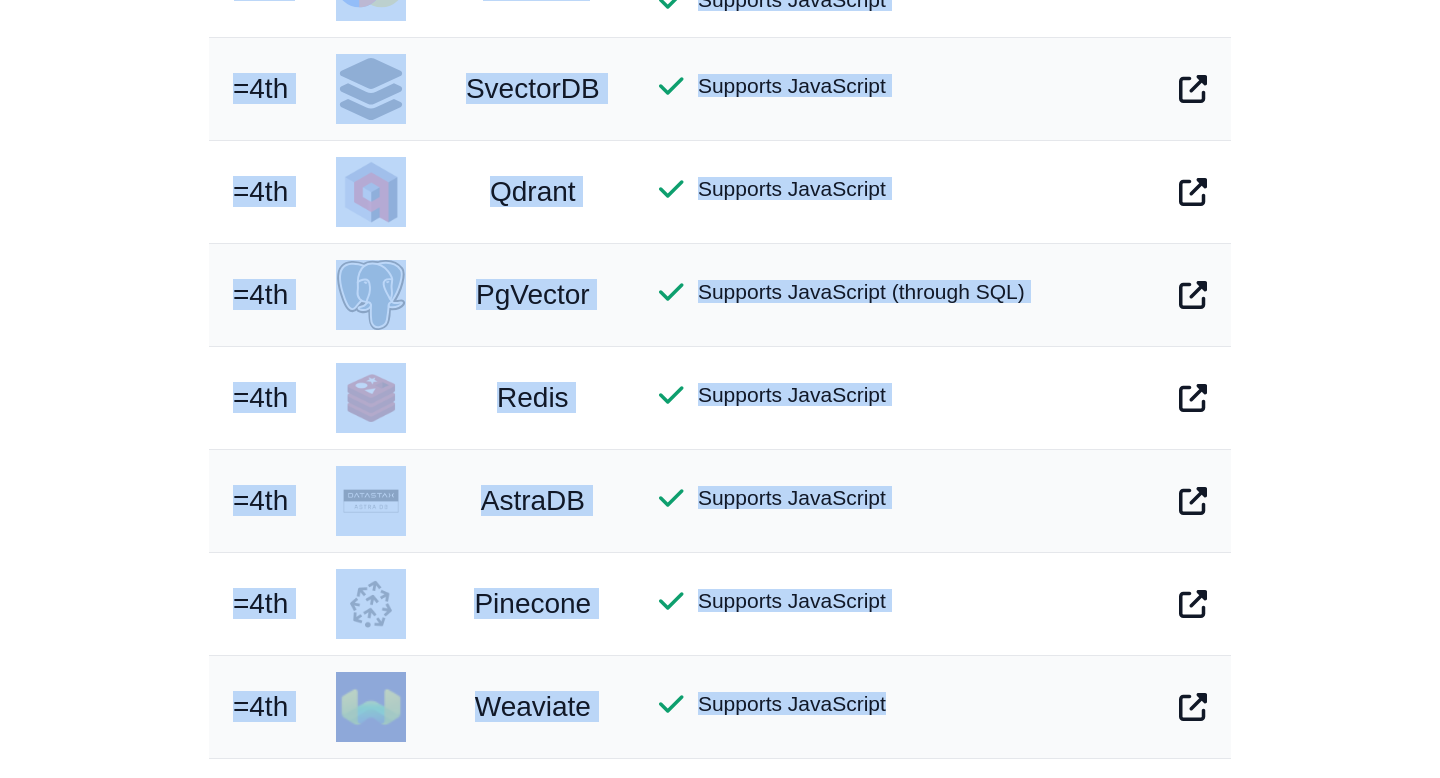 drag, startPoint x: 236, startPoint y: 265, endPoint x: 1063, endPoint y: 720, distance: 943.9036 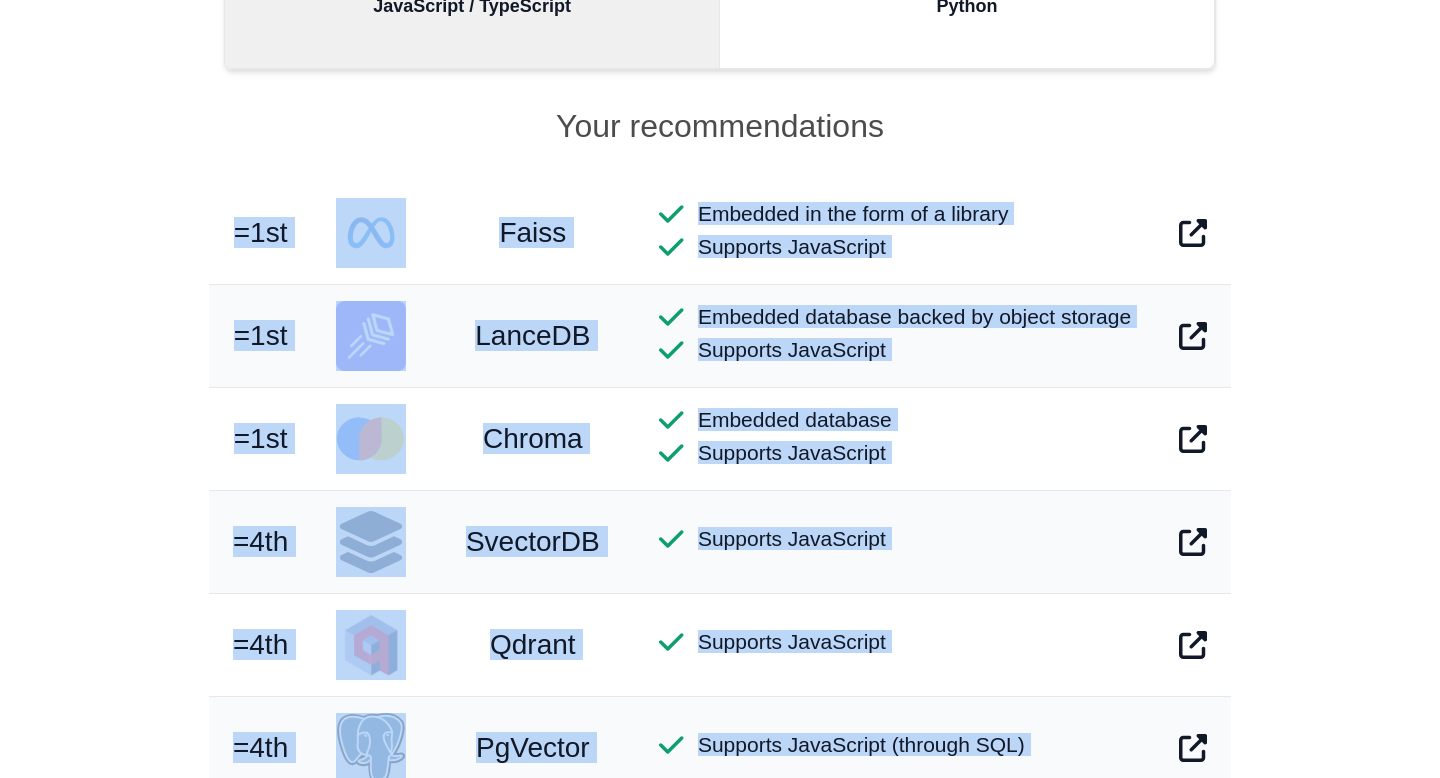 scroll, scrollTop: 1206, scrollLeft: 0, axis: vertical 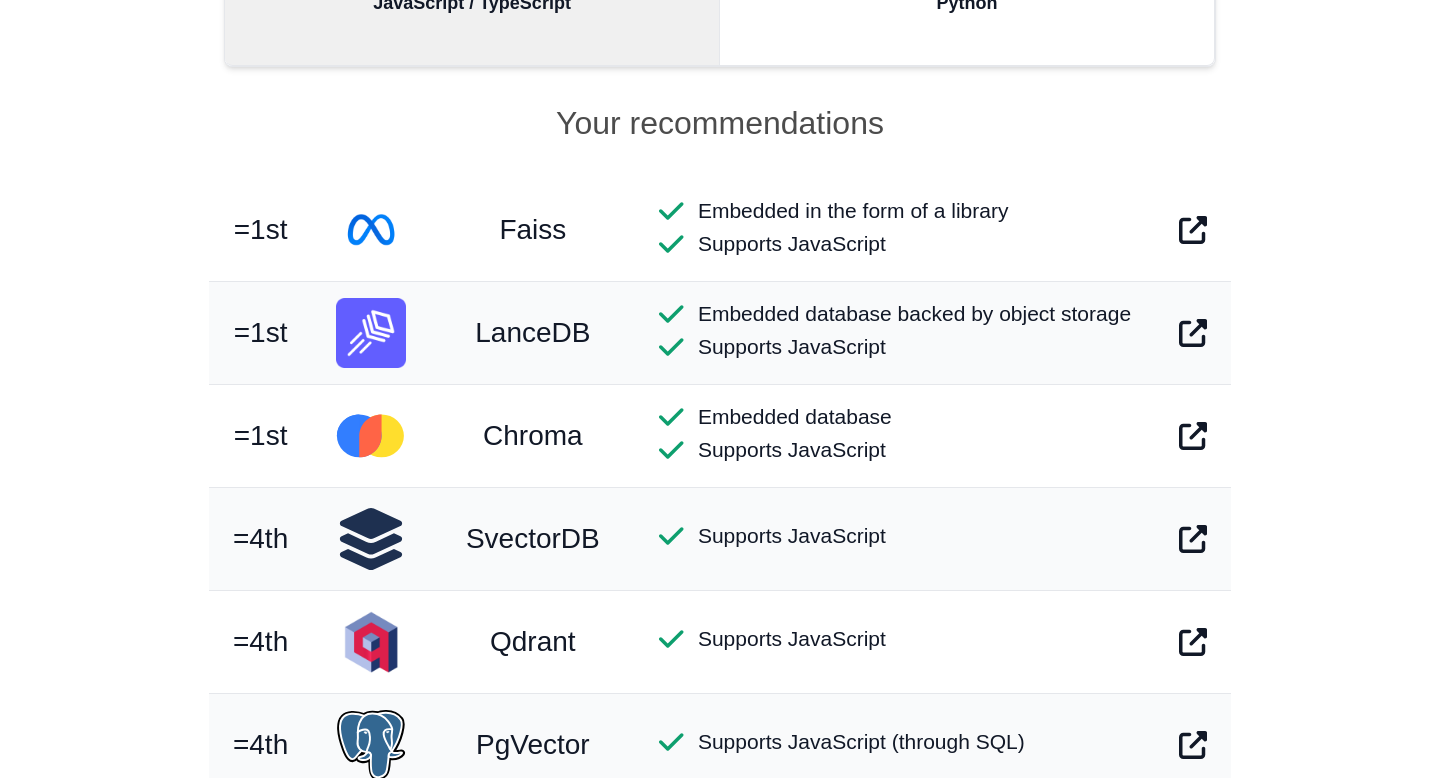 click on "Supports JavaScript" 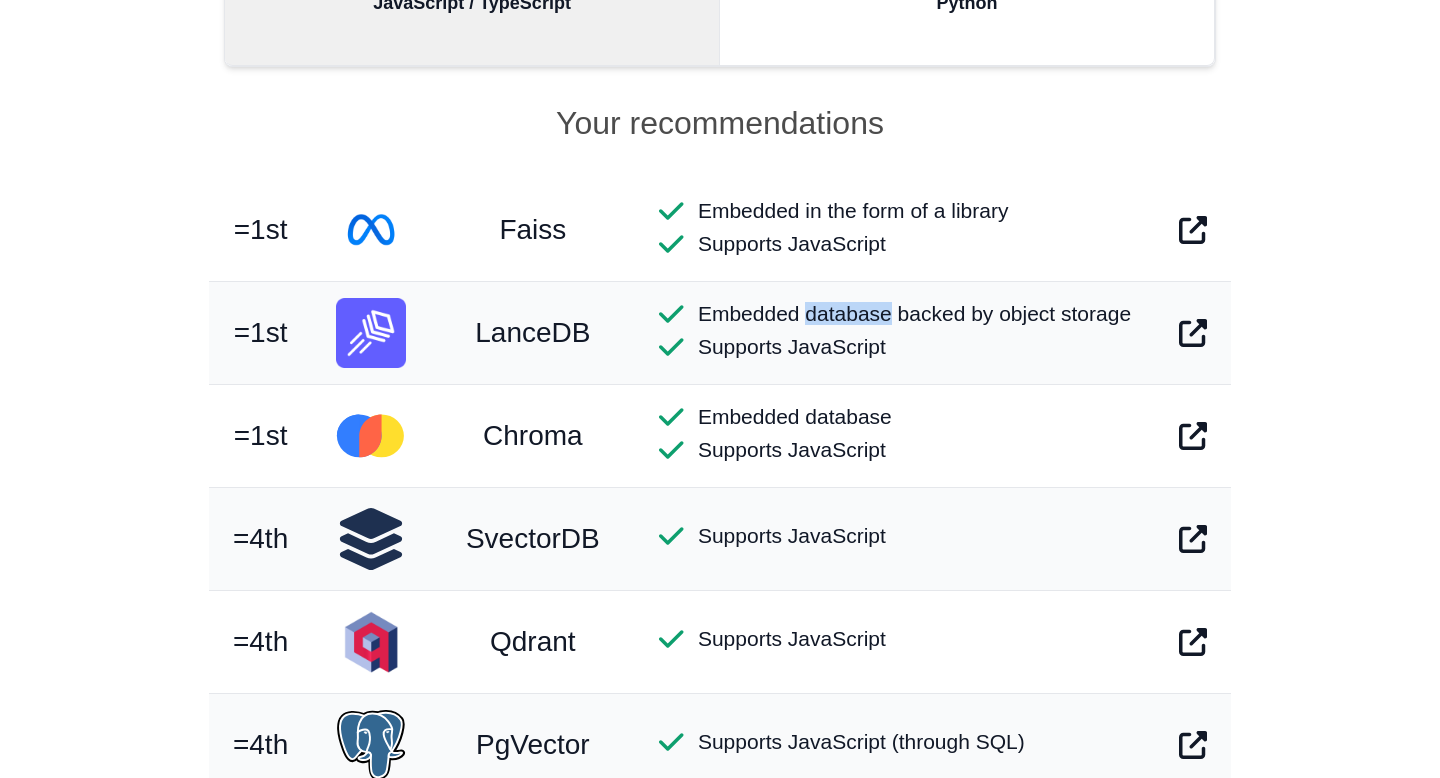 click on "Embedded database backed by object storage" 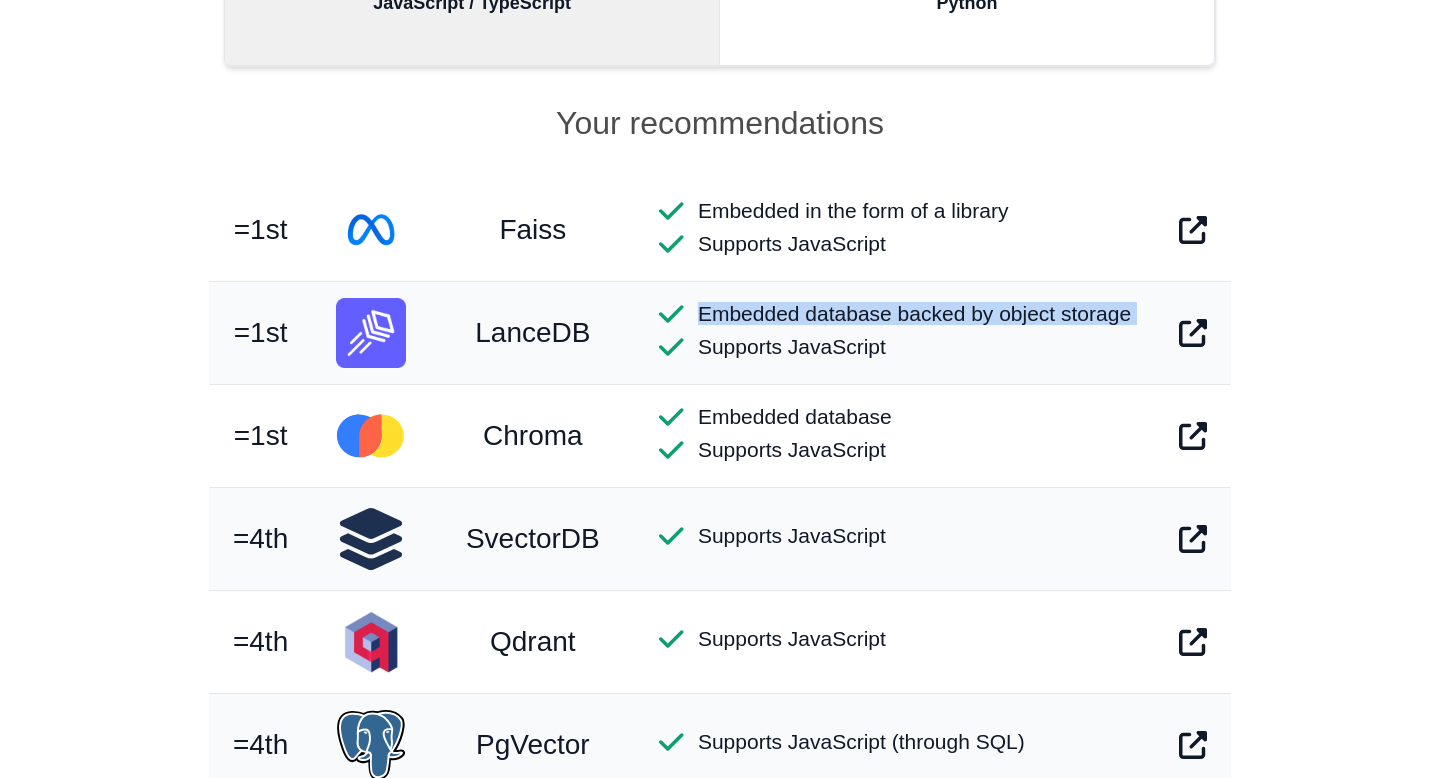 click on "Embedded database backed by object storage" 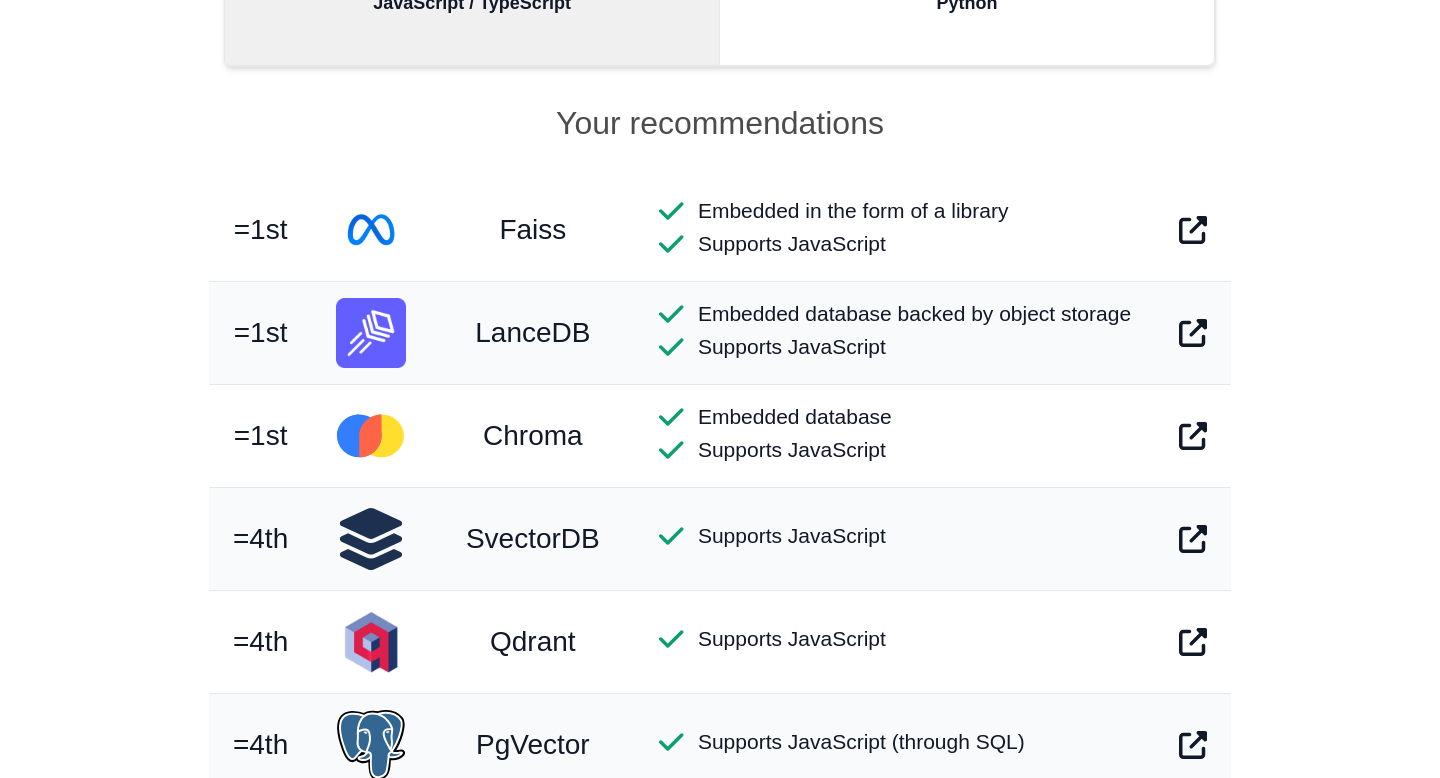 click on "Embedded in the form of a library" 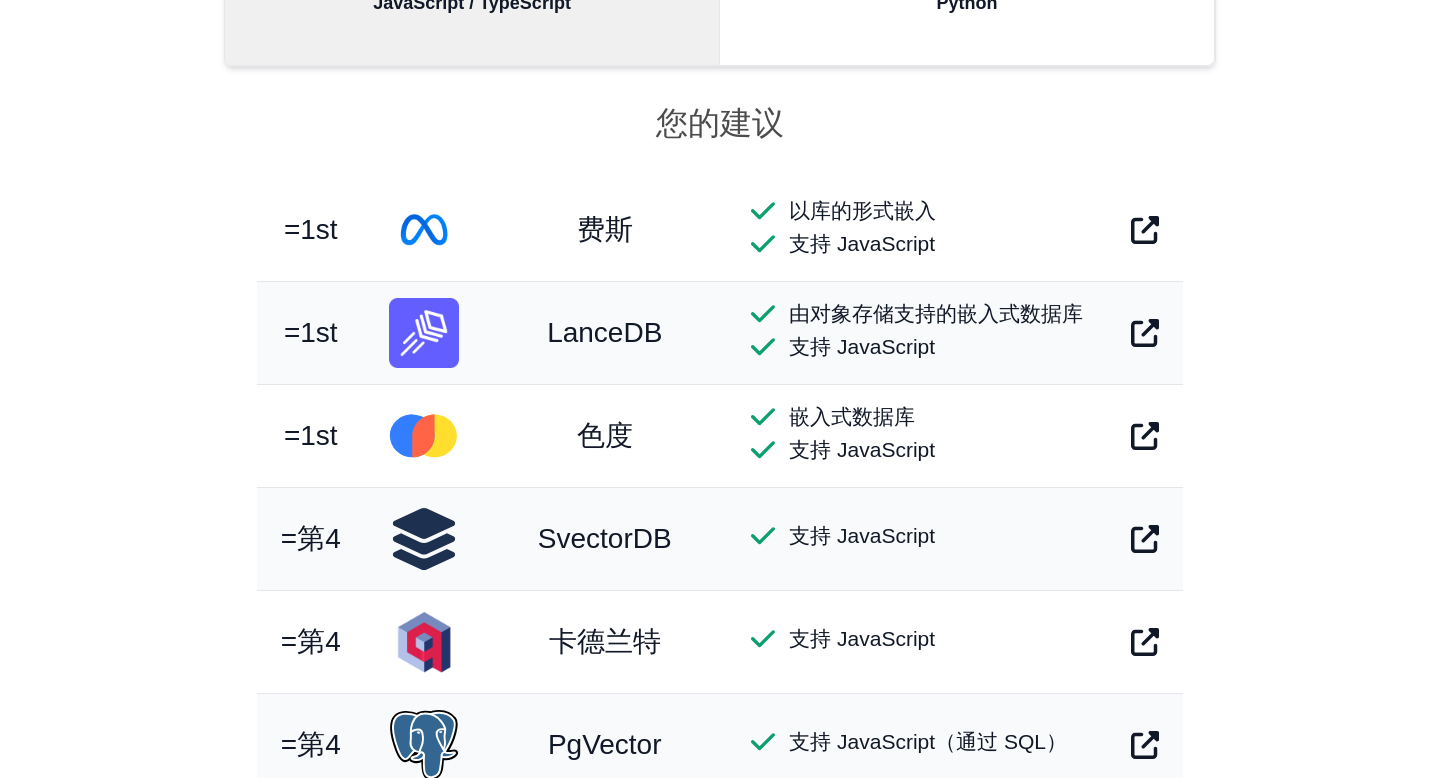 click on "矢量数据库比较   市面上有很多矢量数据库，很难知道哪个才是合适的。这个测试将帮助你根据你的用例对数据库进行排序。如果你想添加新的数据库，或者有改进建议，请
向 [ORG] 提交支持工单。   您希望存储多少个向量？   1 - 1000     1,000 - 10,000     10万-100万     超过100万       您正在寻找什么类型的矢量数据库？   嵌入式   将数据库直接嵌入到您的应用程序中，实现无缝集成和进程内计算   自托管   在您的基础架构上设置和管理您自己的数据库，为您提供完全的控制和自定义选项。   托管   让其他人处理数据库管理，让您专注于开发应用程序，而不必担心基础设施维护。   无服务器   只需按请求付费，摆脱基础设施管理的复杂性。无需配置和调整服务器规模     您需要什么语言支持？   JavaScript / TypeScript     Python             您的建议   =1st     [NAME]" at bounding box center [720, 180] 